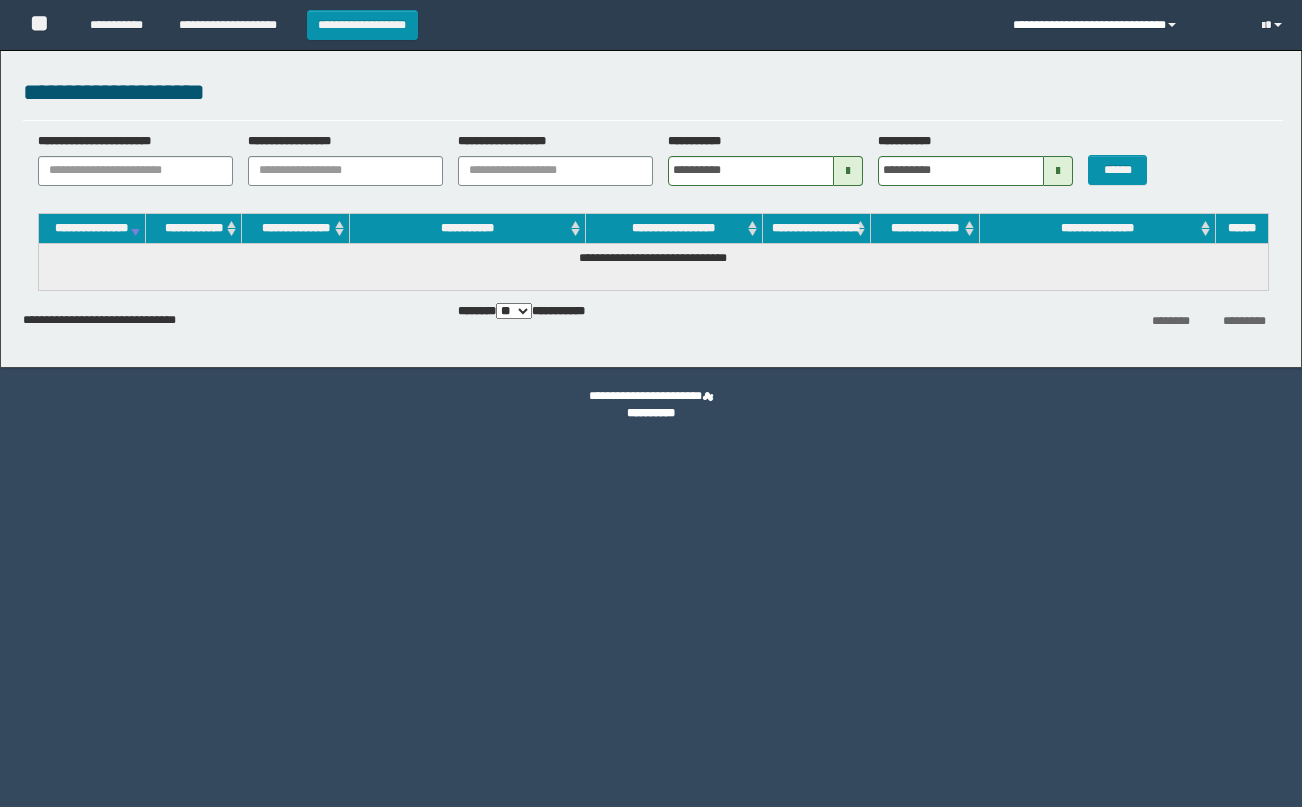 scroll, scrollTop: 0, scrollLeft: 0, axis: both 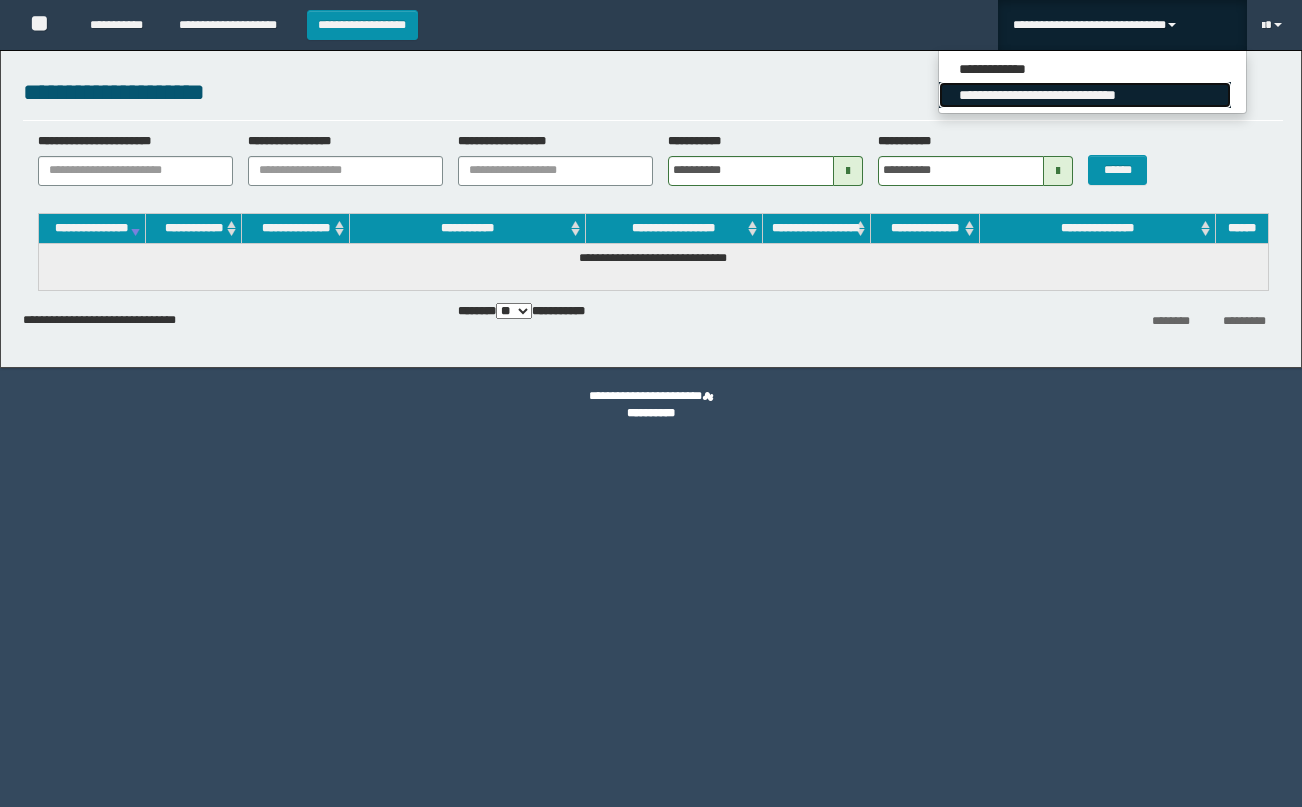 click on "**********" at bounding box center [1085, 95] 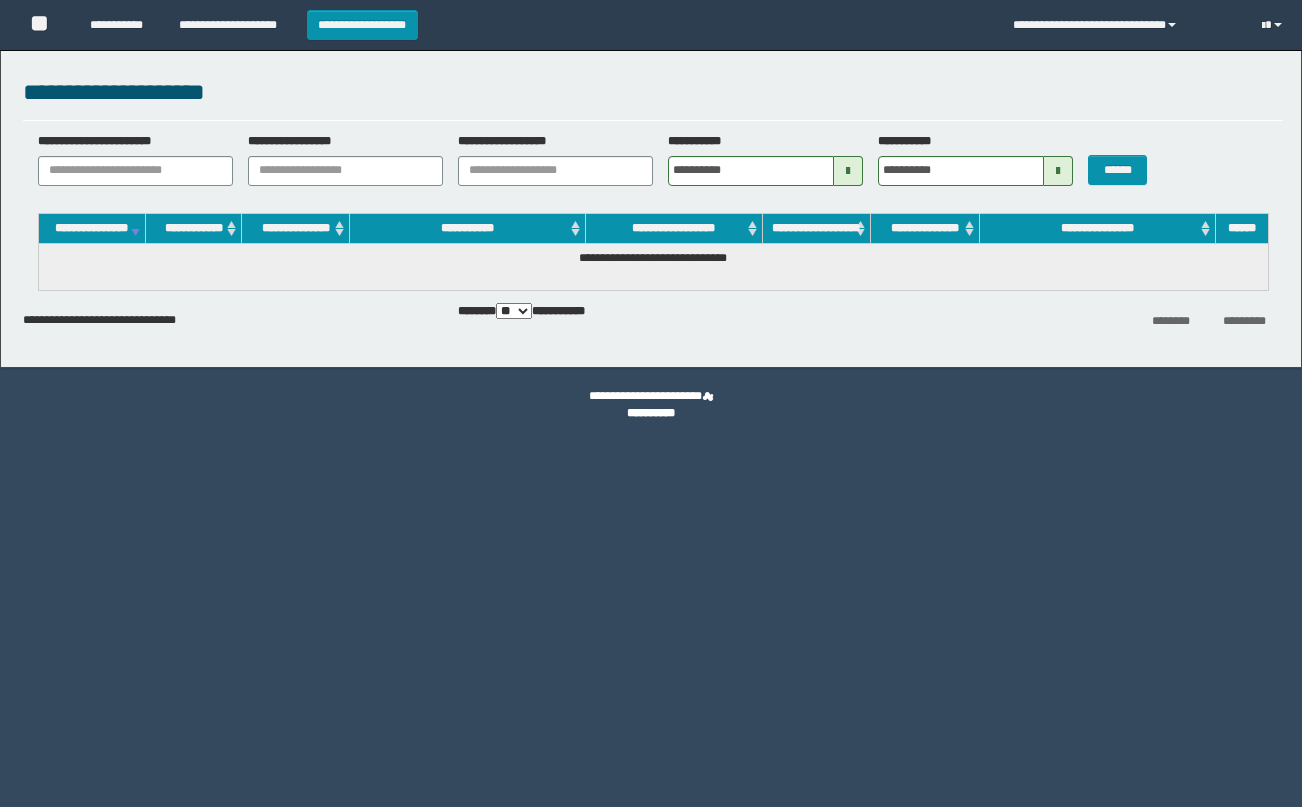scroll, scrollTop: 0, scrollLeft: 0, axis: both 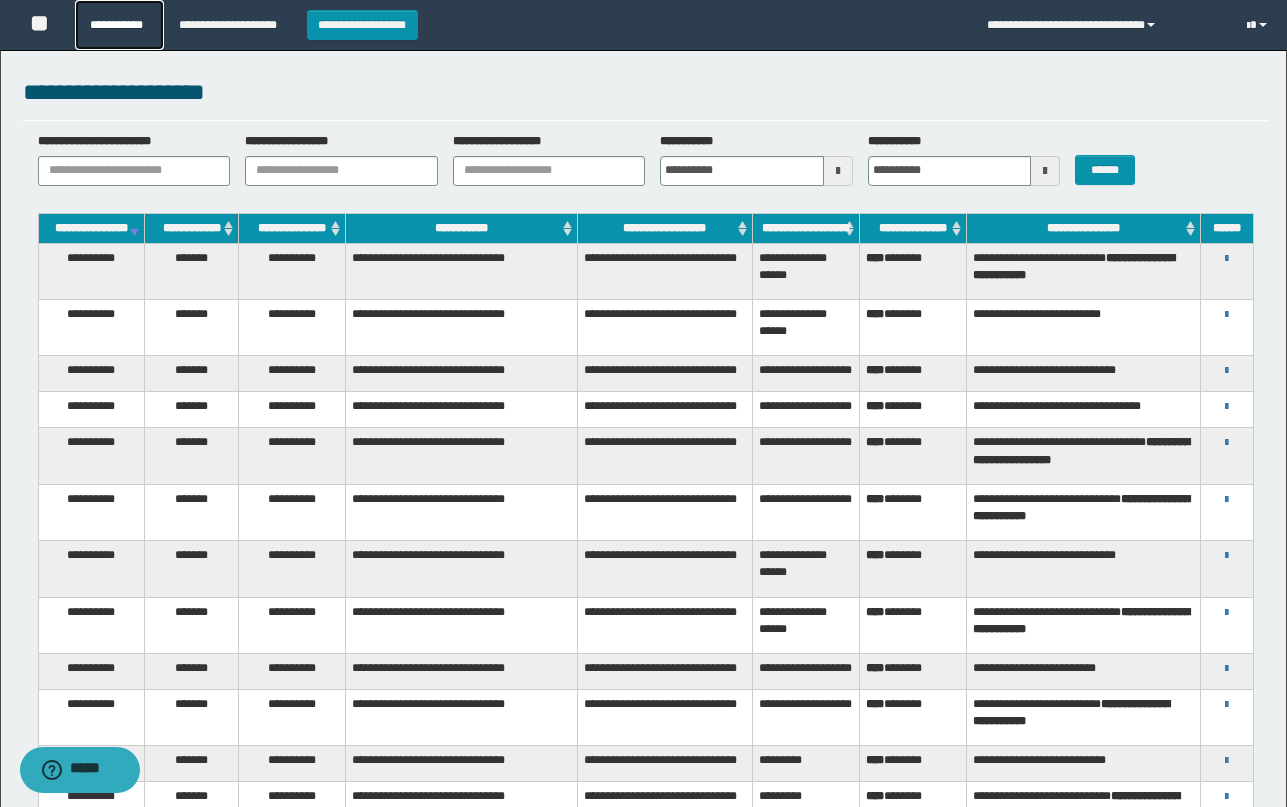 click on "**********" at bounding box center [119, 25] 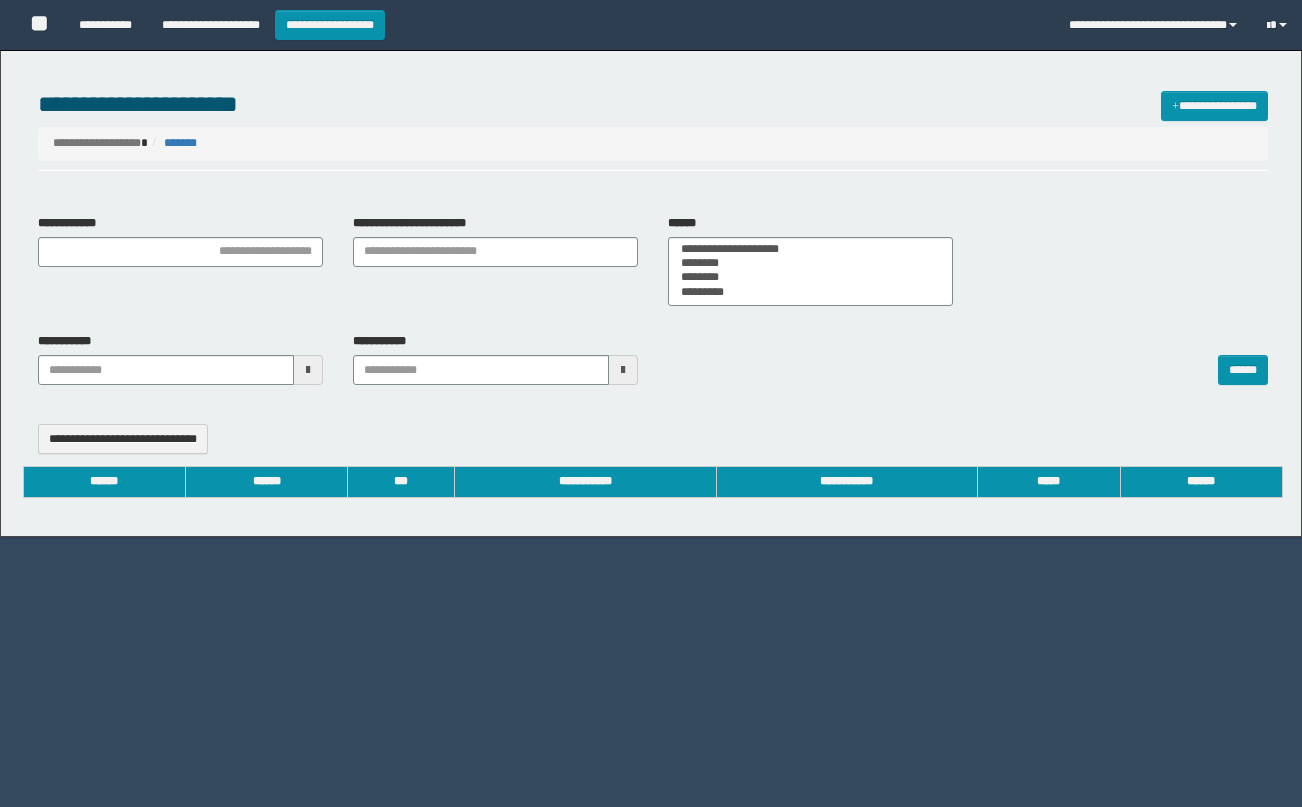 select 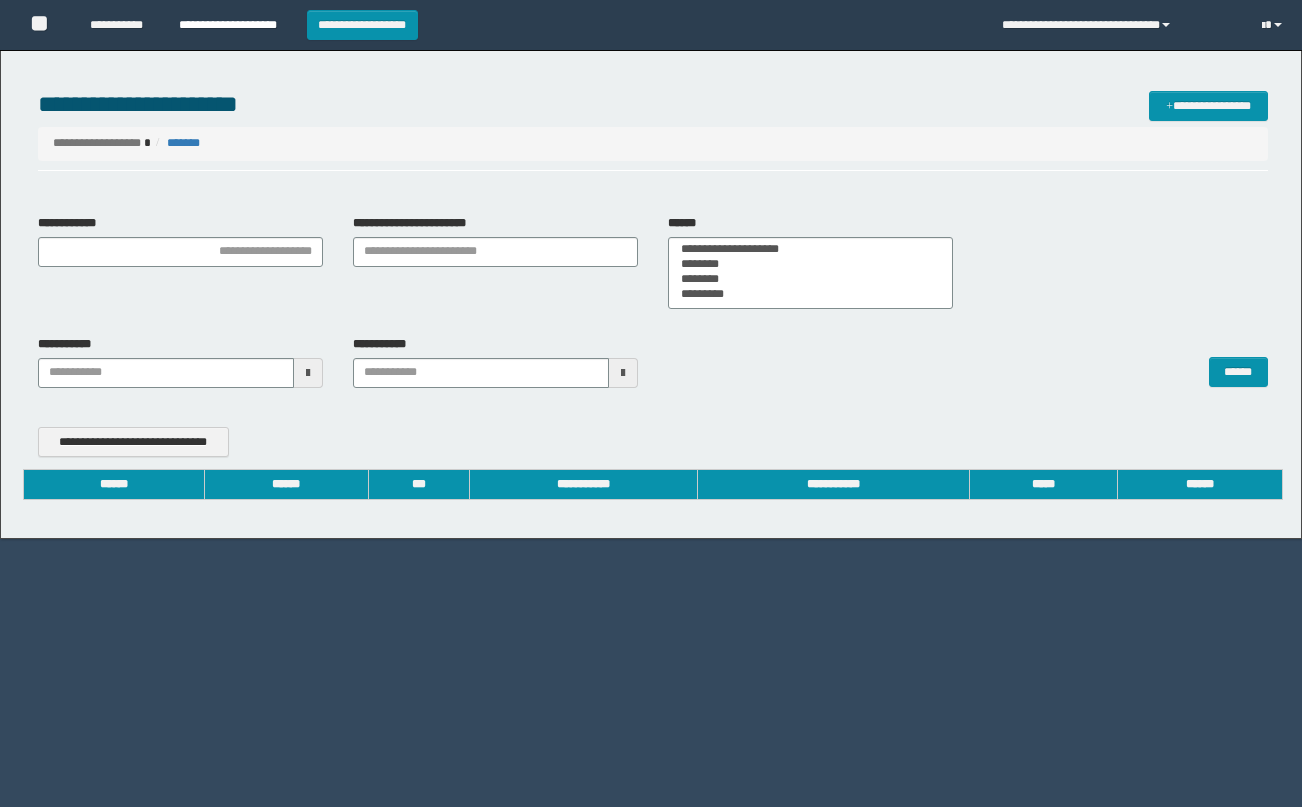 scroll, scrollTop: 0, scrollLeft: 0, axis: both 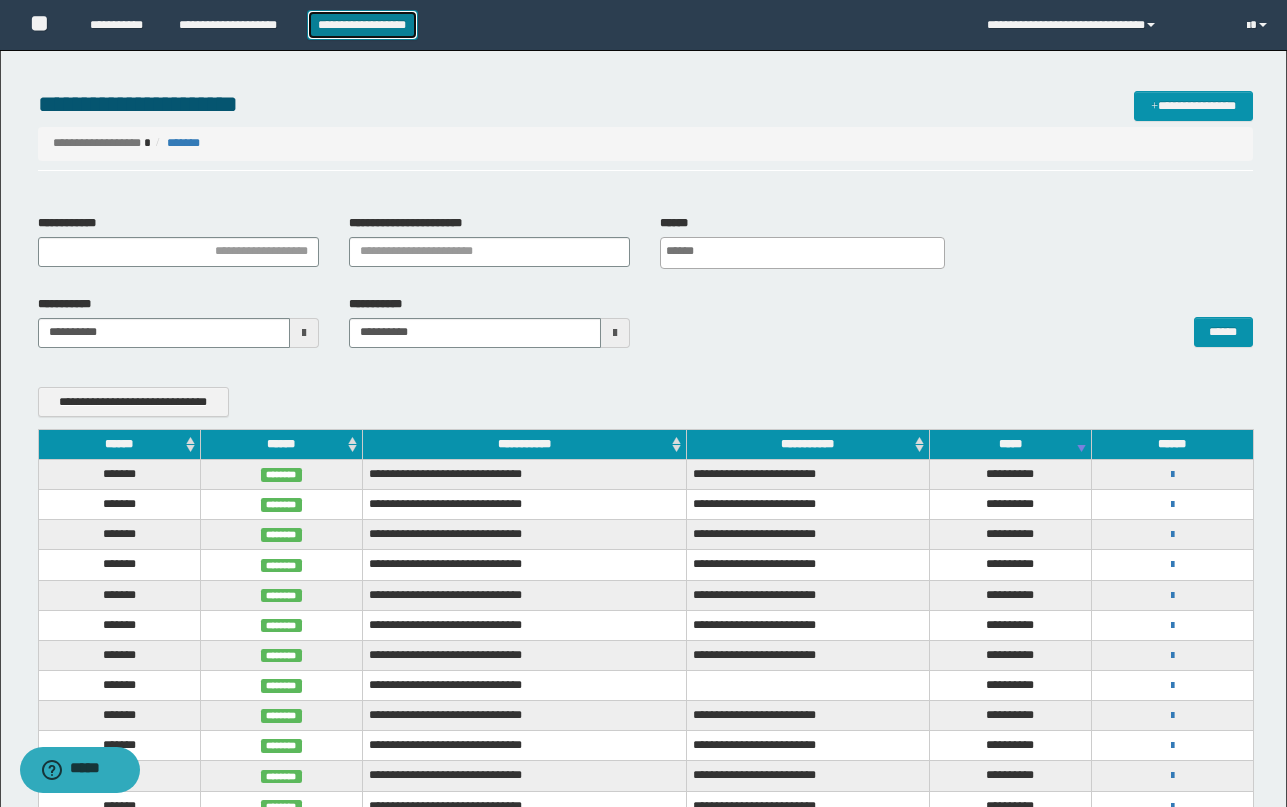 click on "**********" at bounding box center [362, 25] 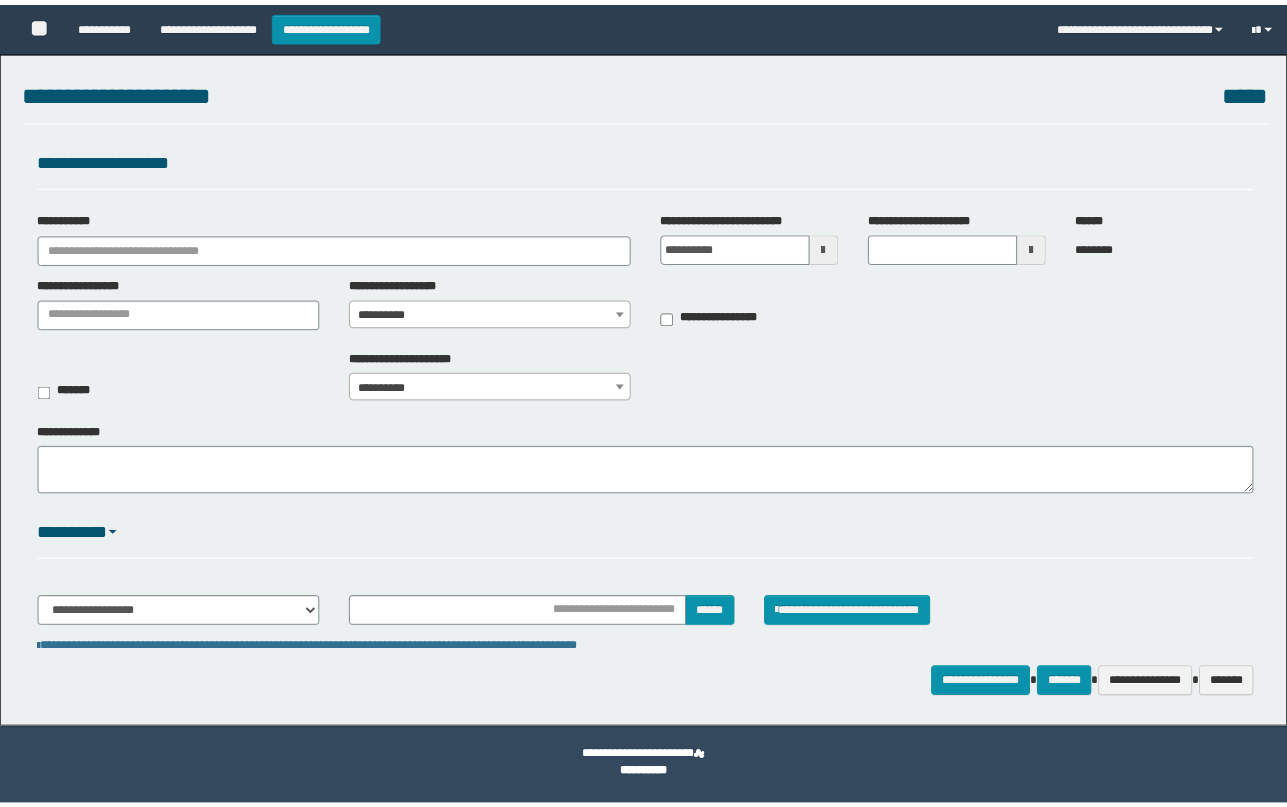 scroll, scrollTop: 0, scrollLeft: 0, axis: both 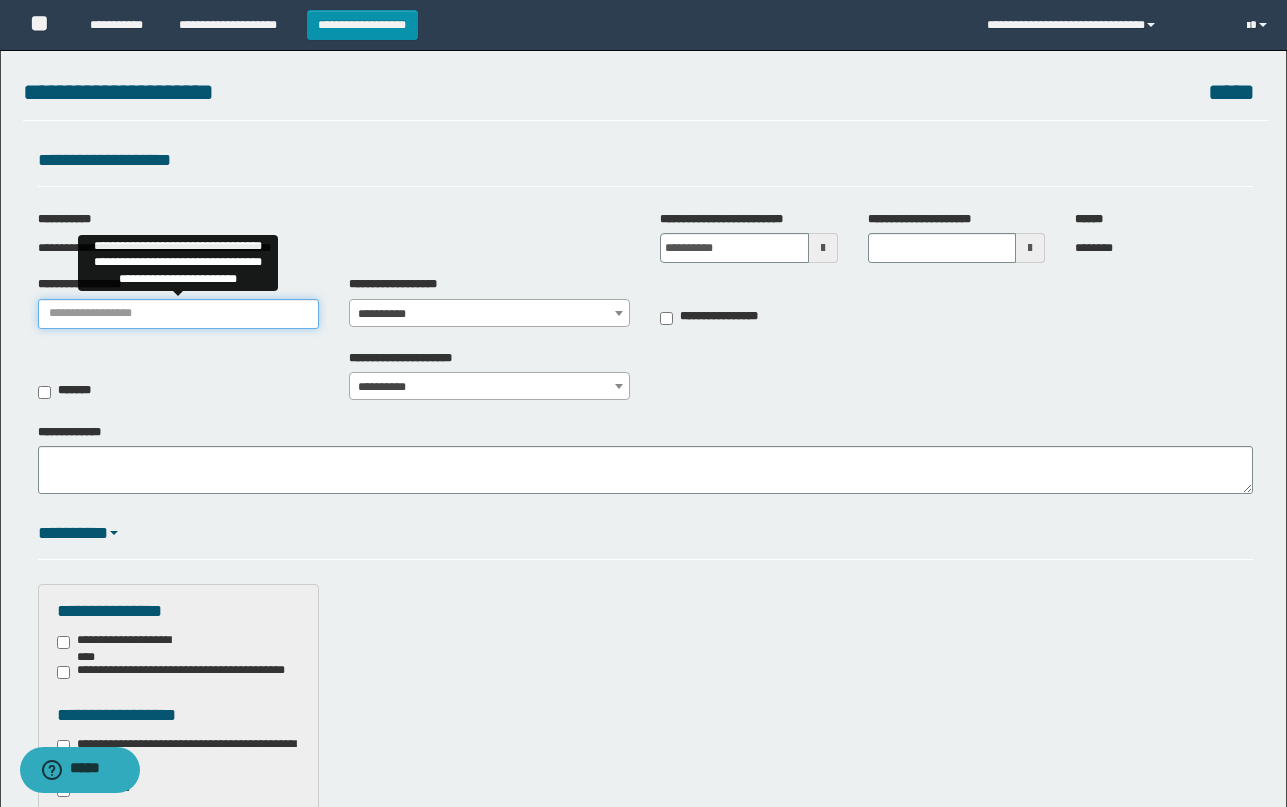 click on "**********" at bounding box center (178, 314) 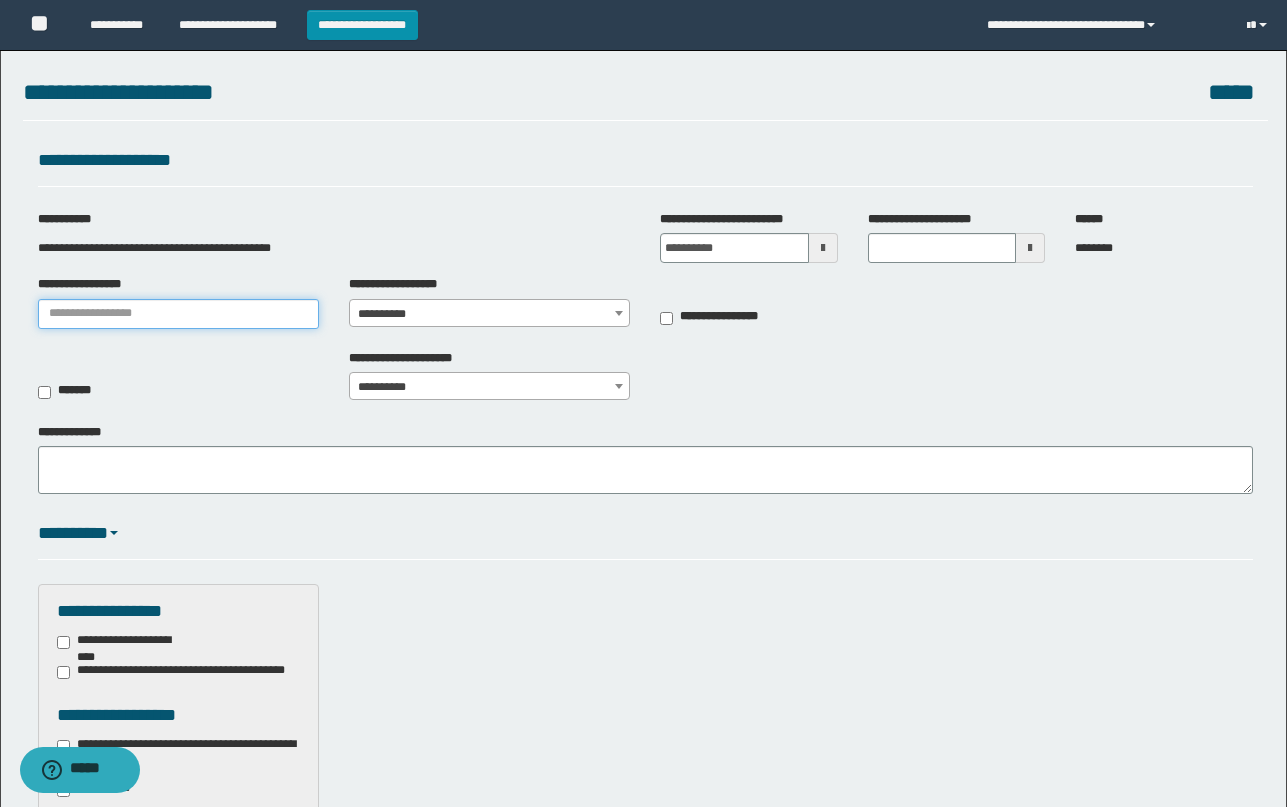type on "**********" 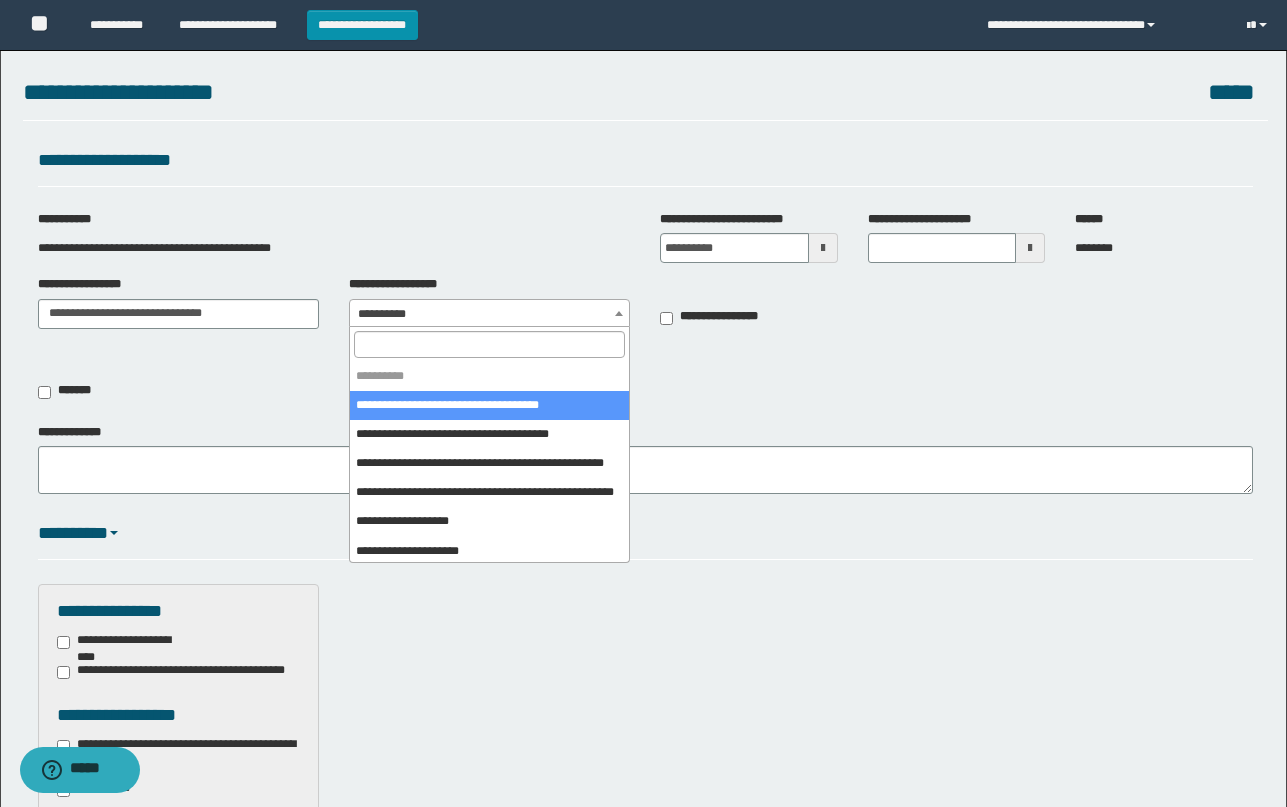click on "**********" at bounding box center [489, 314] 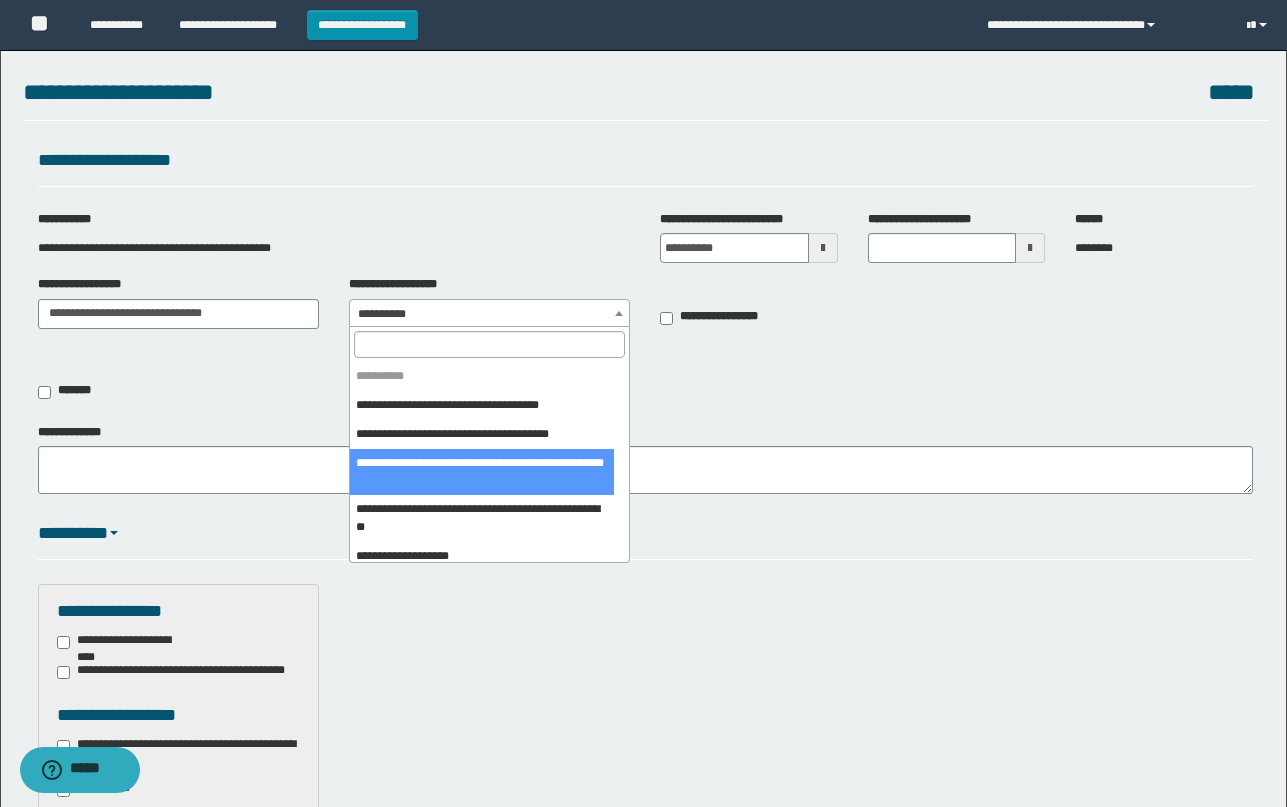 drag, startPoint x: 499, startPoint y: 458, endPoint x: 502, endPoint y: 478, distance: 20.22375 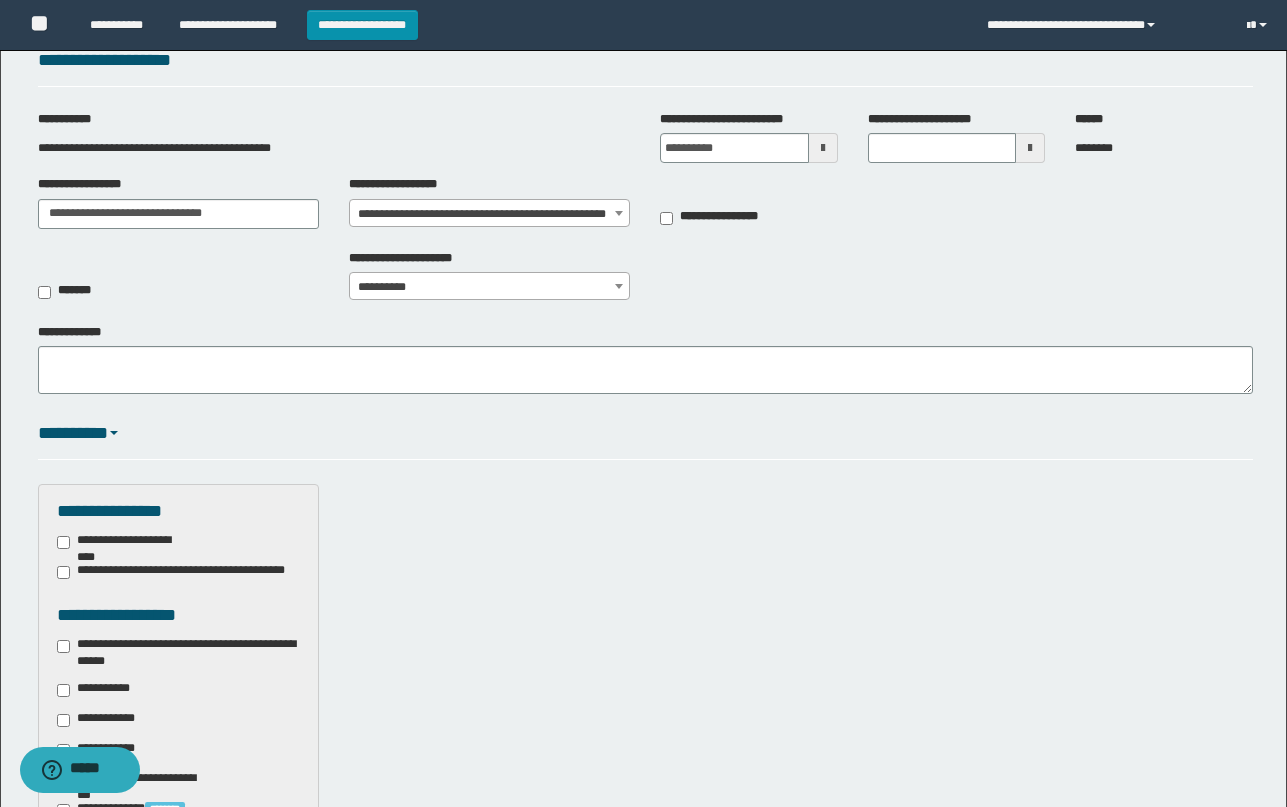 drag, startPoint x: 502, startPoint y: 478, endPoint x: 616, endPoint y: 210, distance: 291.23874 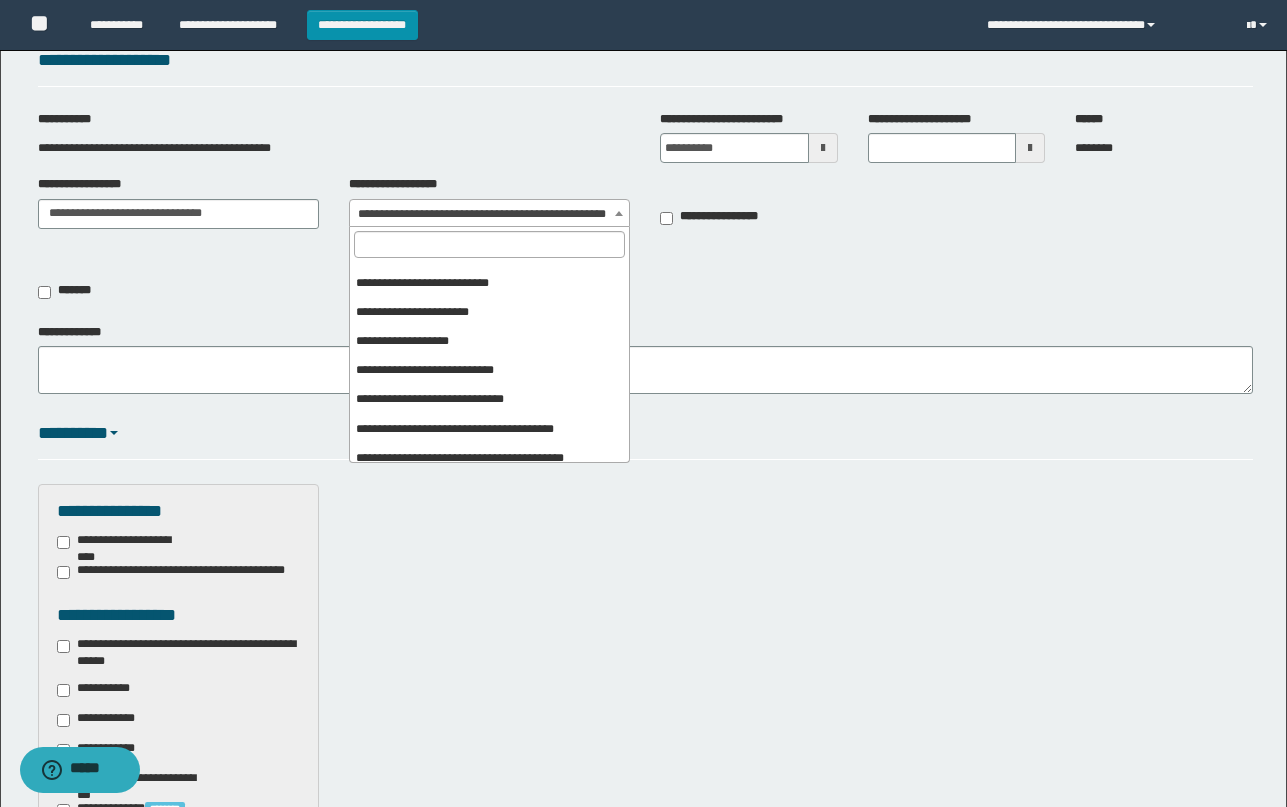 scroll, scrollTop: 498, scrollLeft: 0, axis: vertical 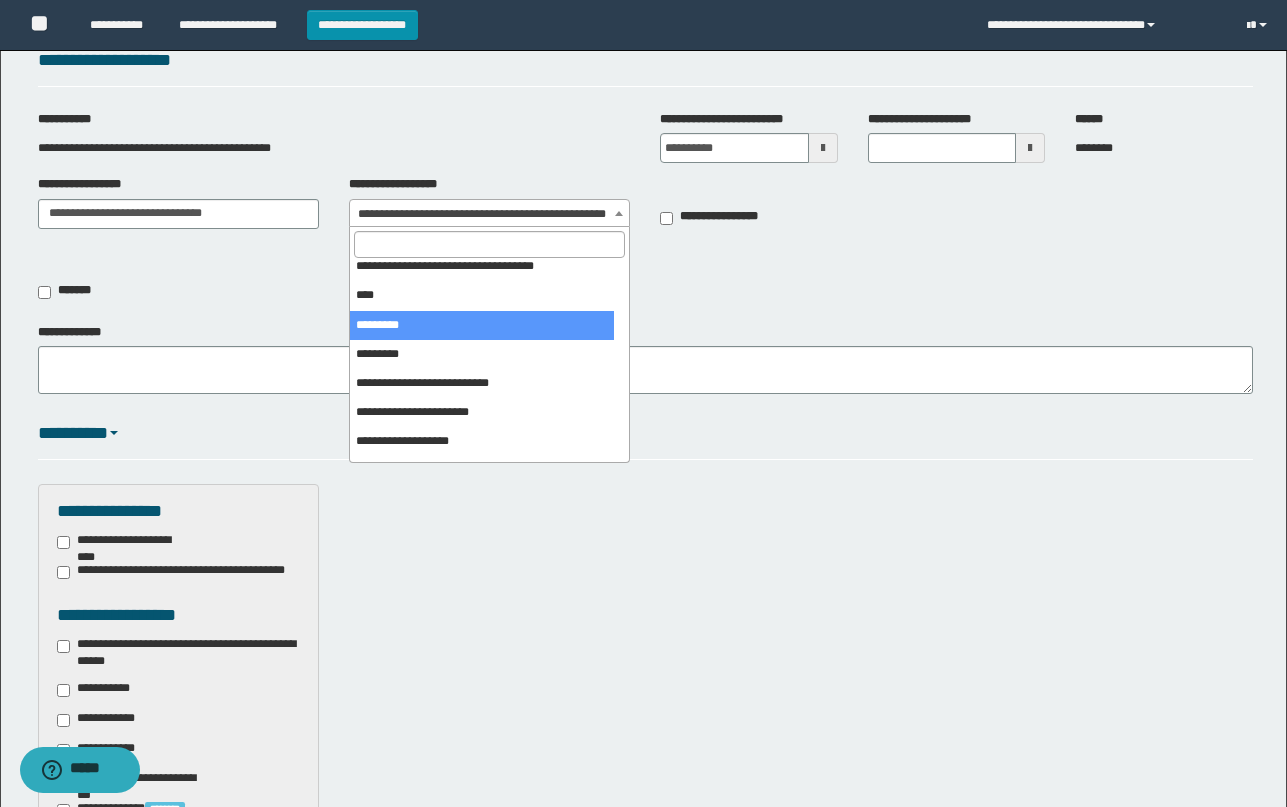 select on "***" 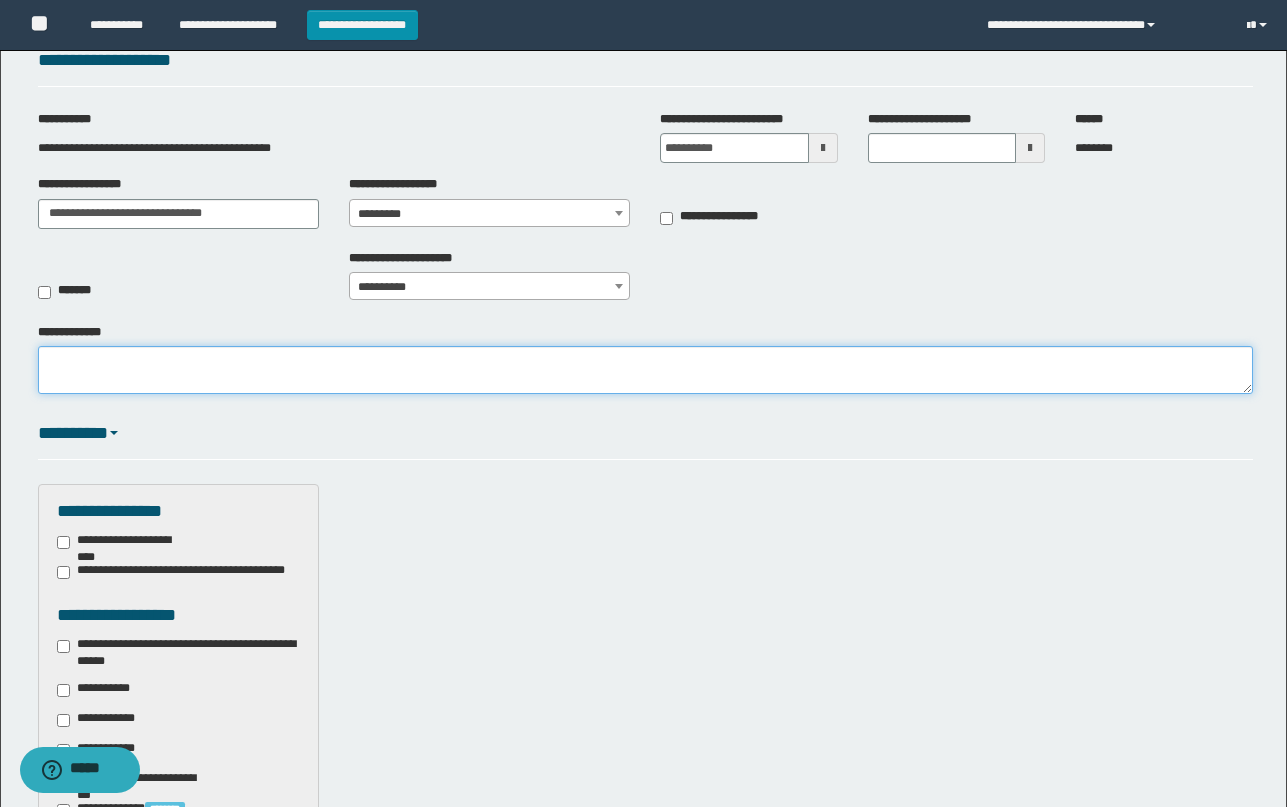 click on "**********" at bounding box center (645, 370) 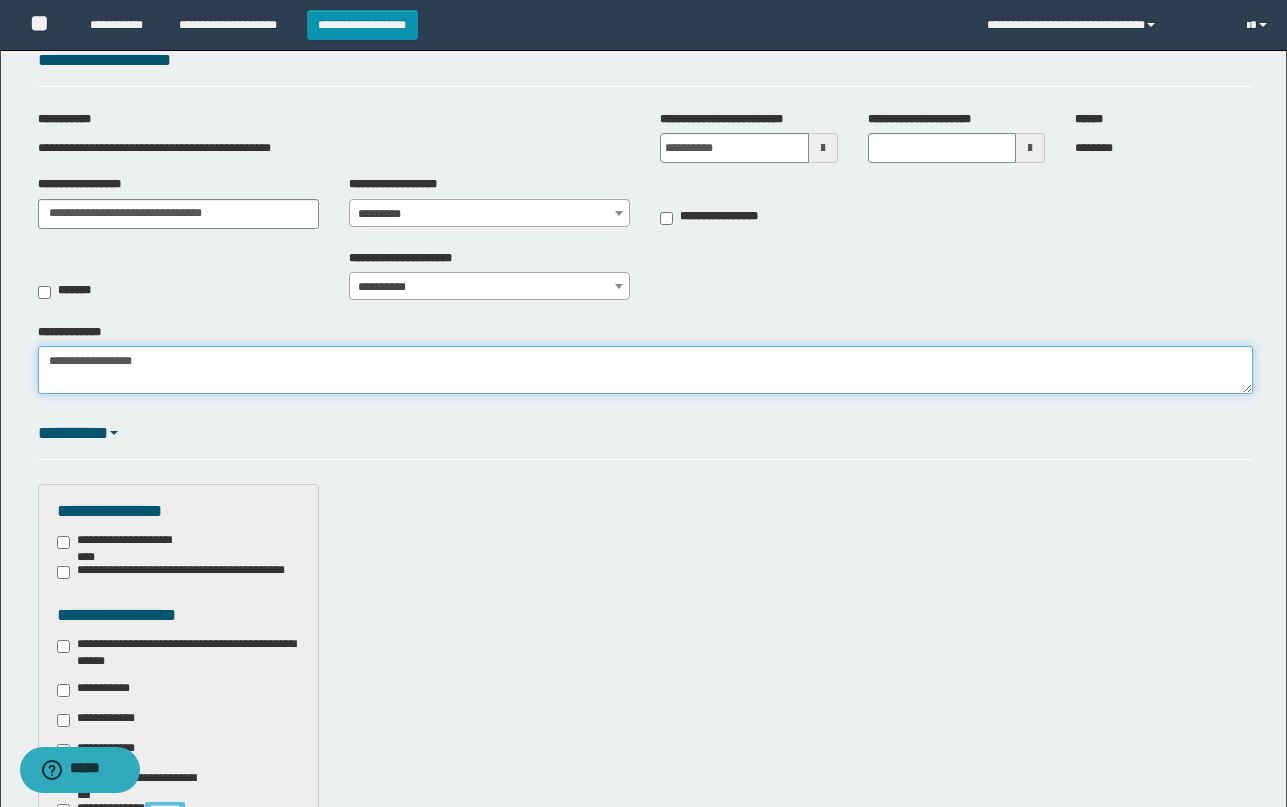 scroll, scrollTop: 400, scrollLeft: 0, axis: vertical 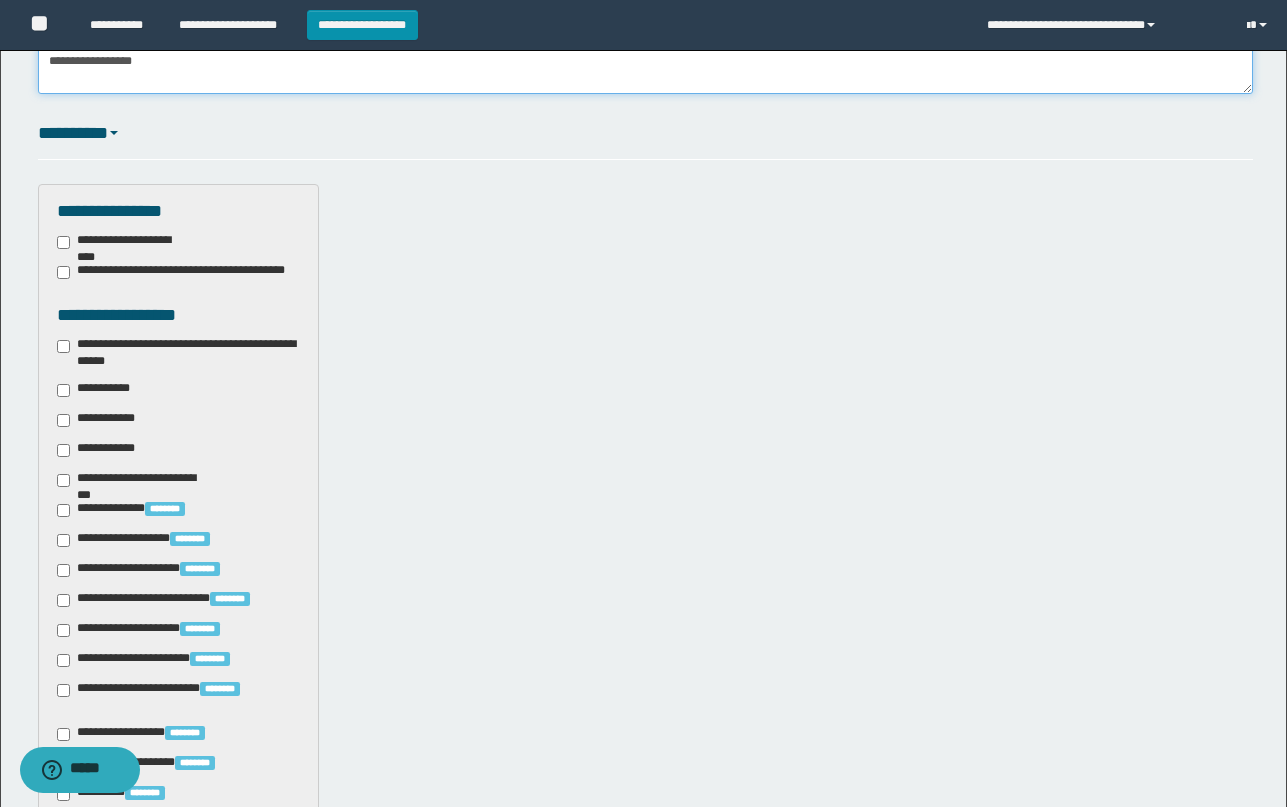 type on "**********" 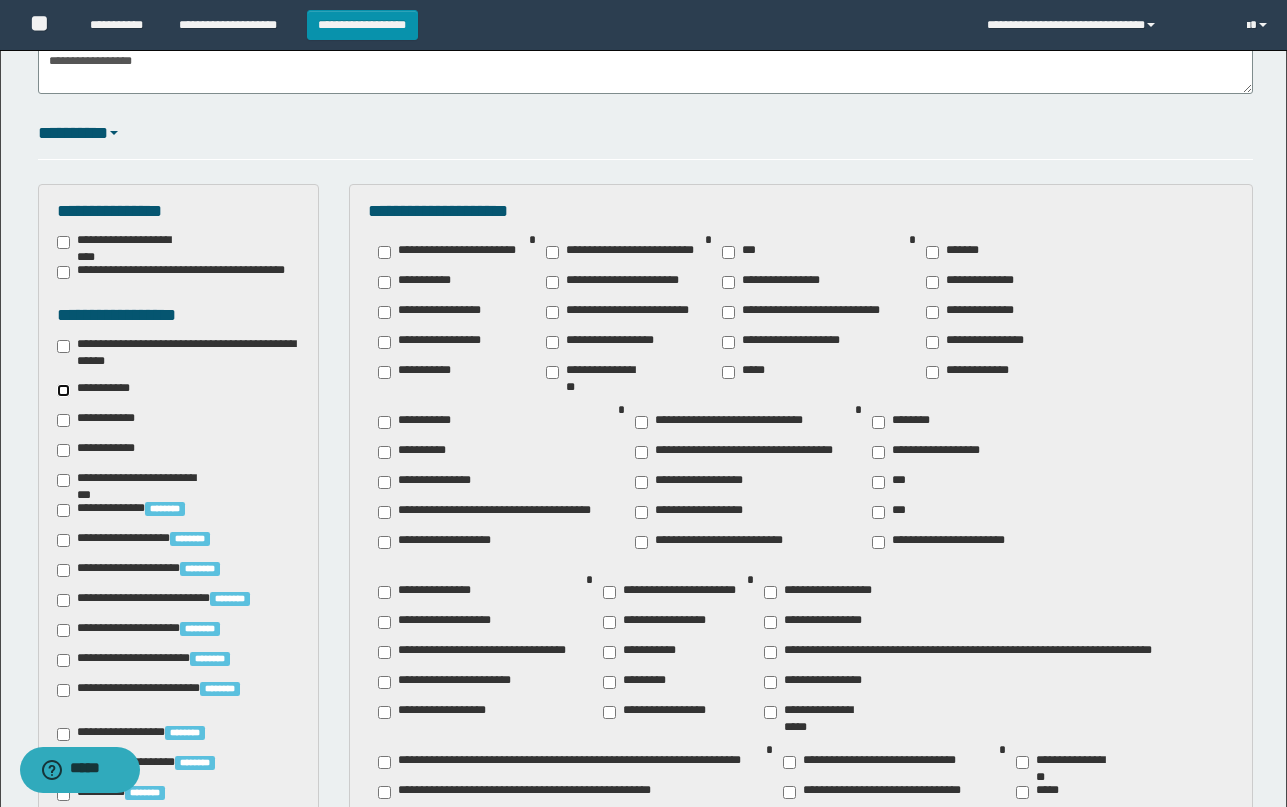 scroll, scrollTop: 500, scrollLeft: 0, axis: vertical 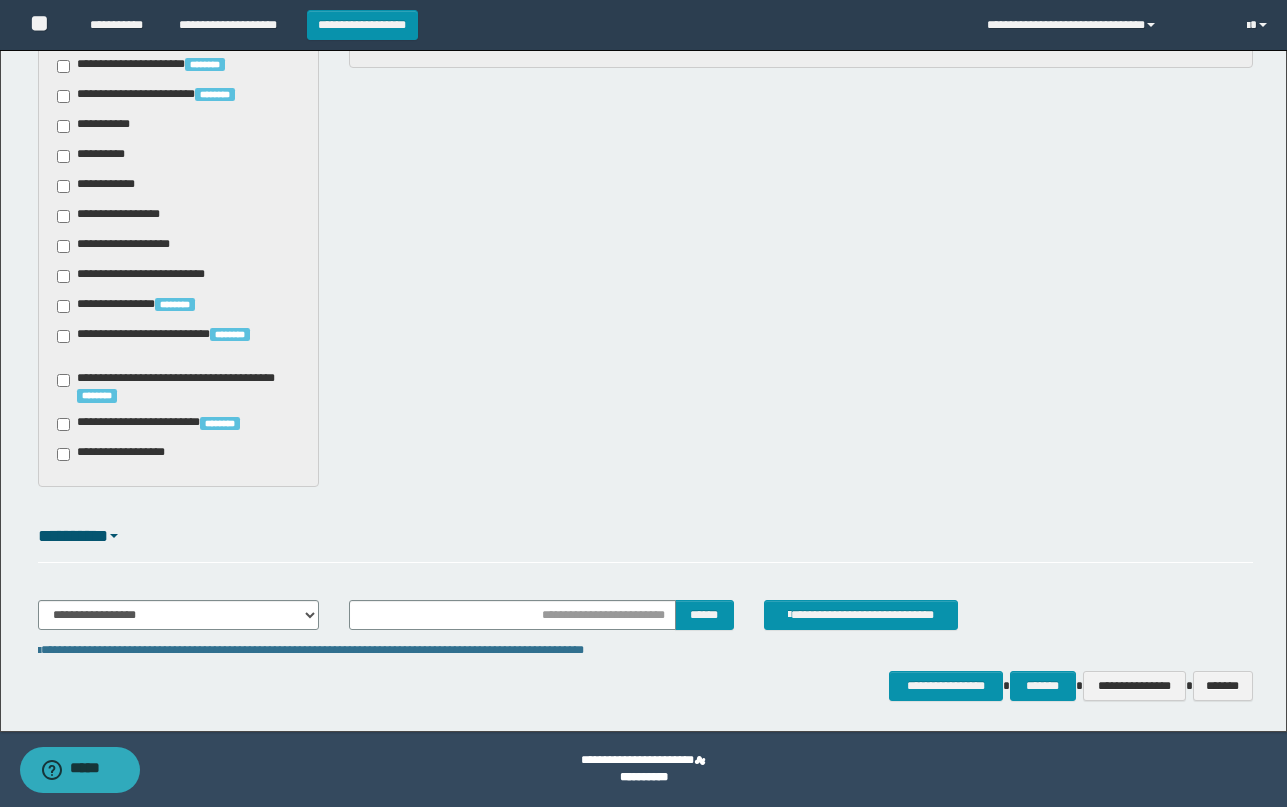 click on "**********" at bounding box center (164, 424) 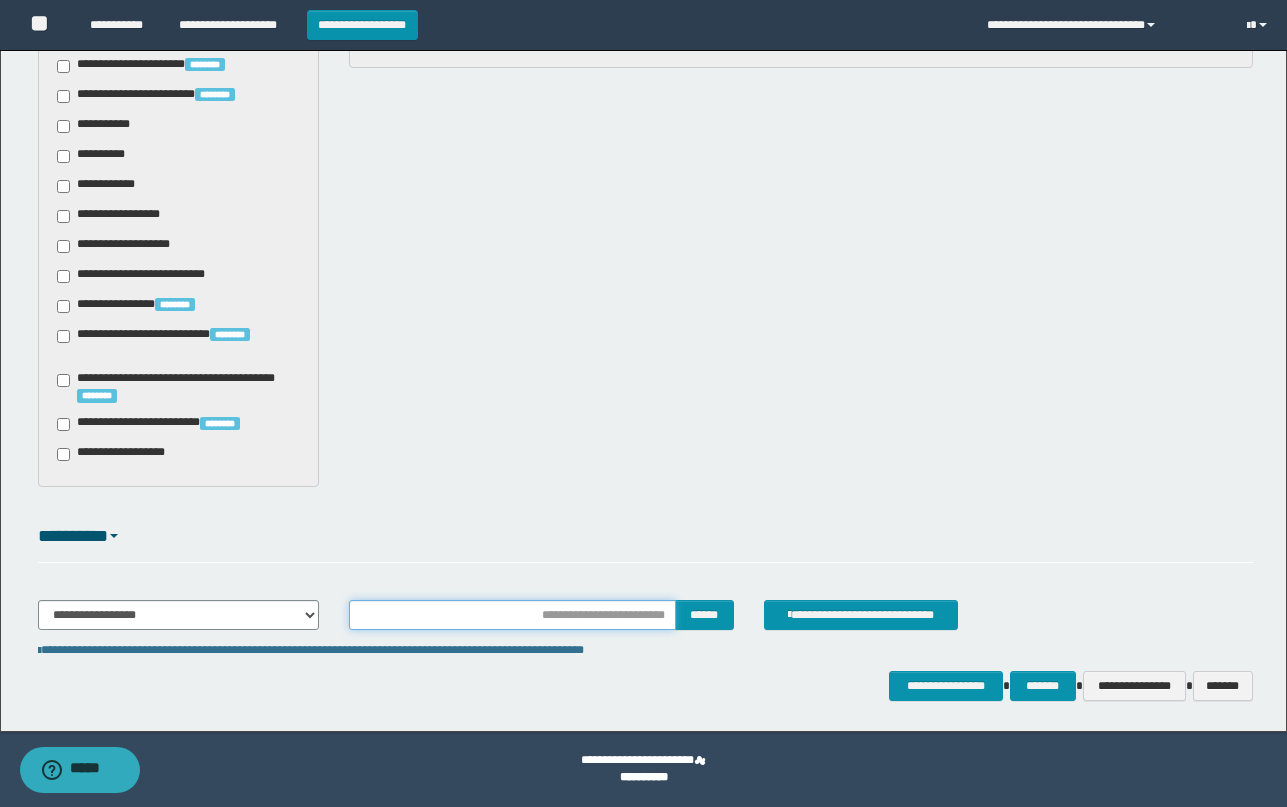 click at bounding box center [512, 615] 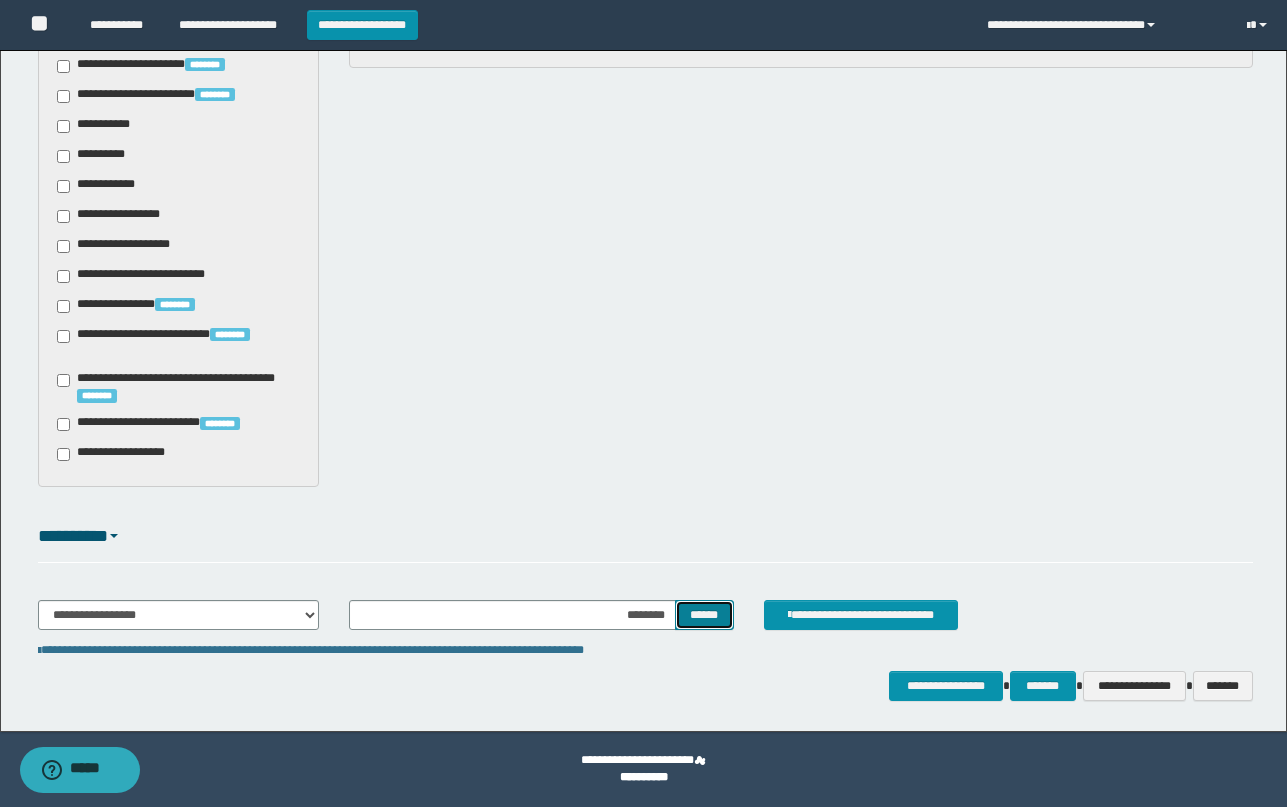 click on "******" at bounding box center (704, 615) 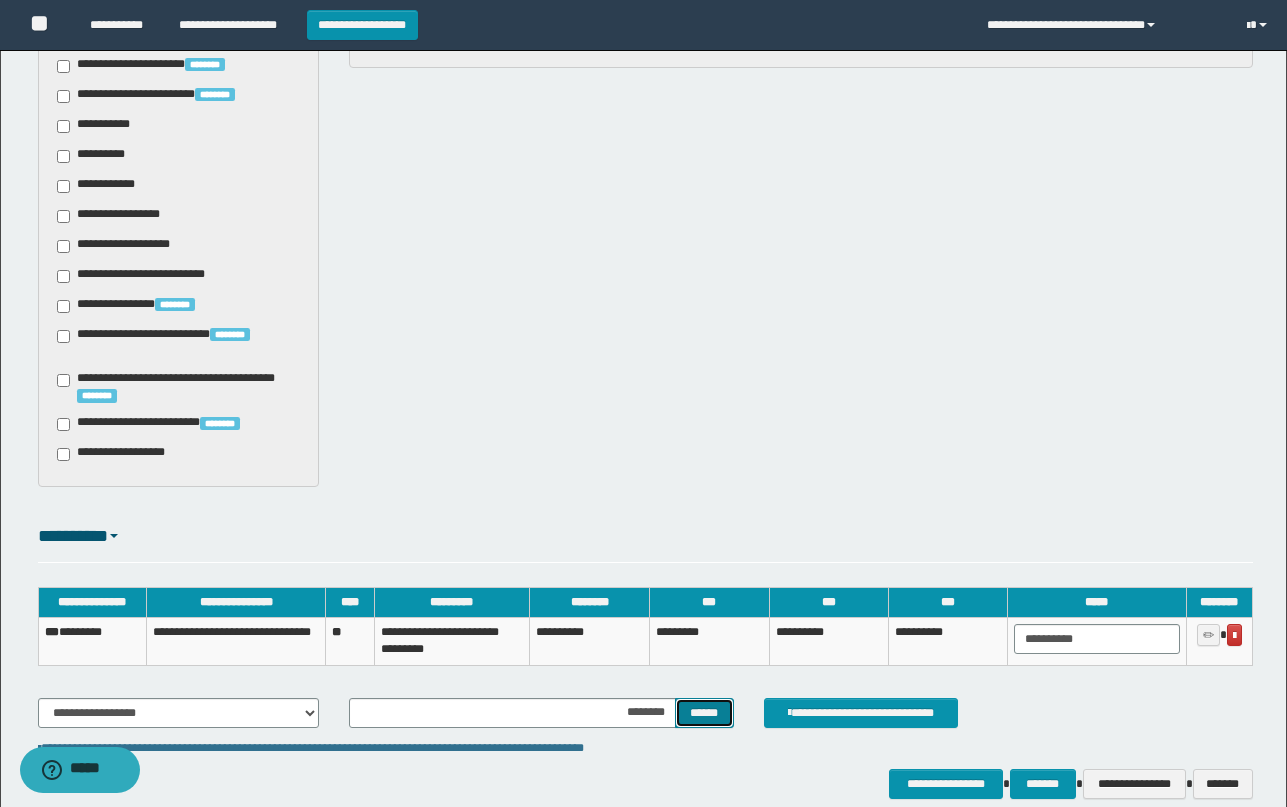 scroll, scrollTop: 1524, scrollLeft: 0, axis: vertical 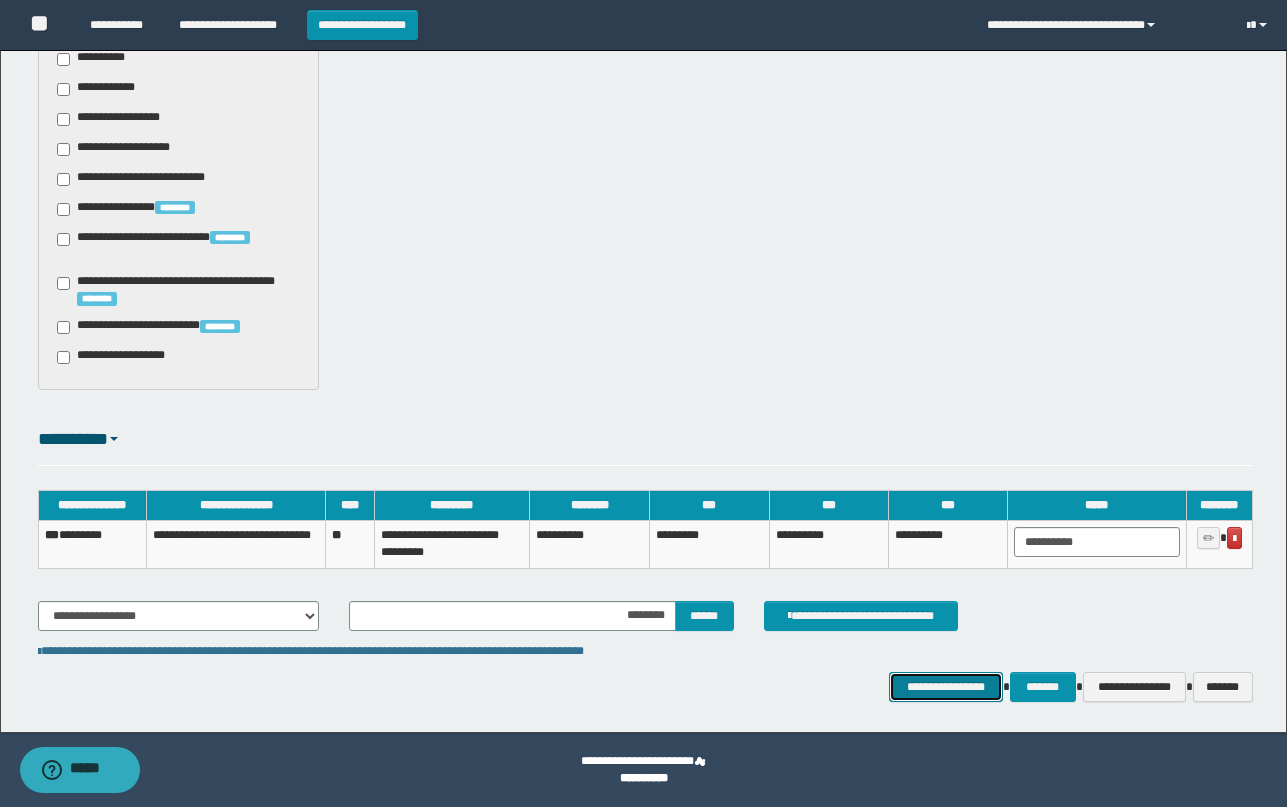 click on "**********" at bounding box center [945, 687] 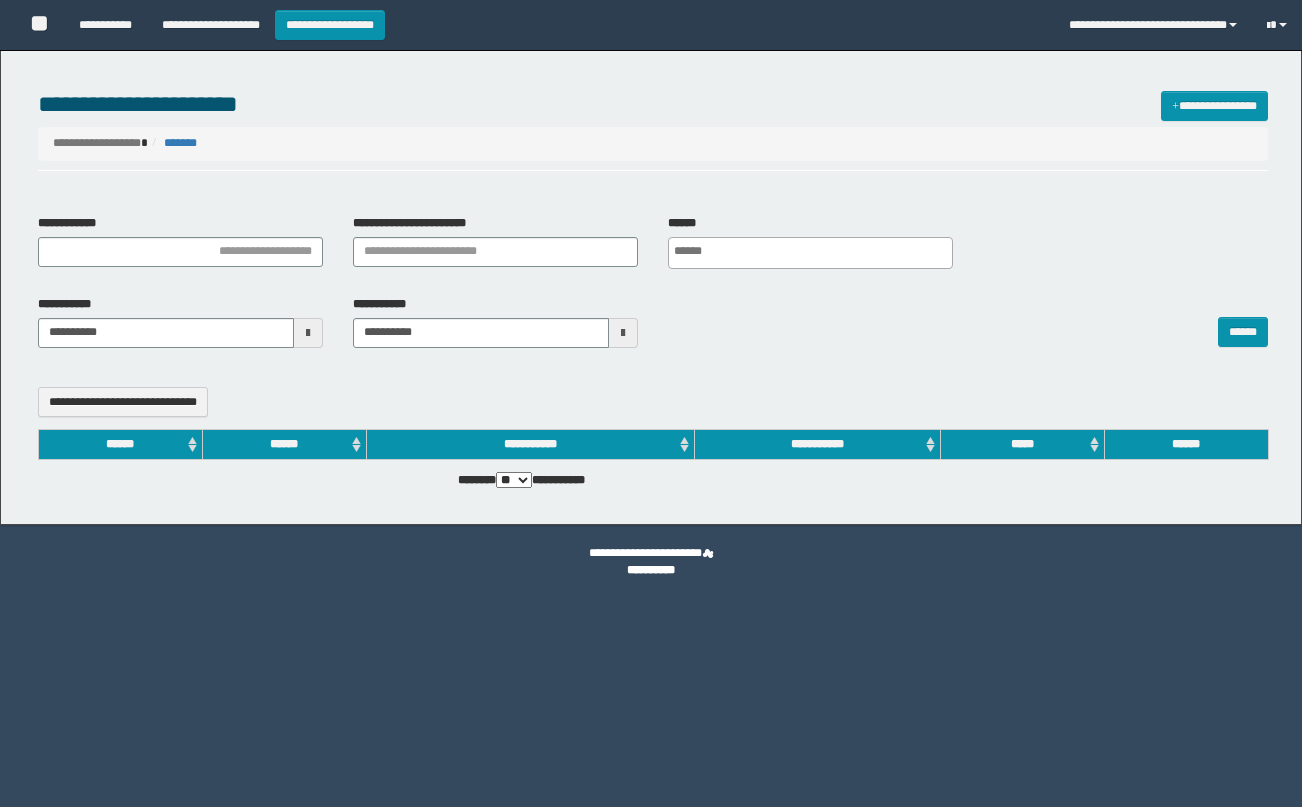 select 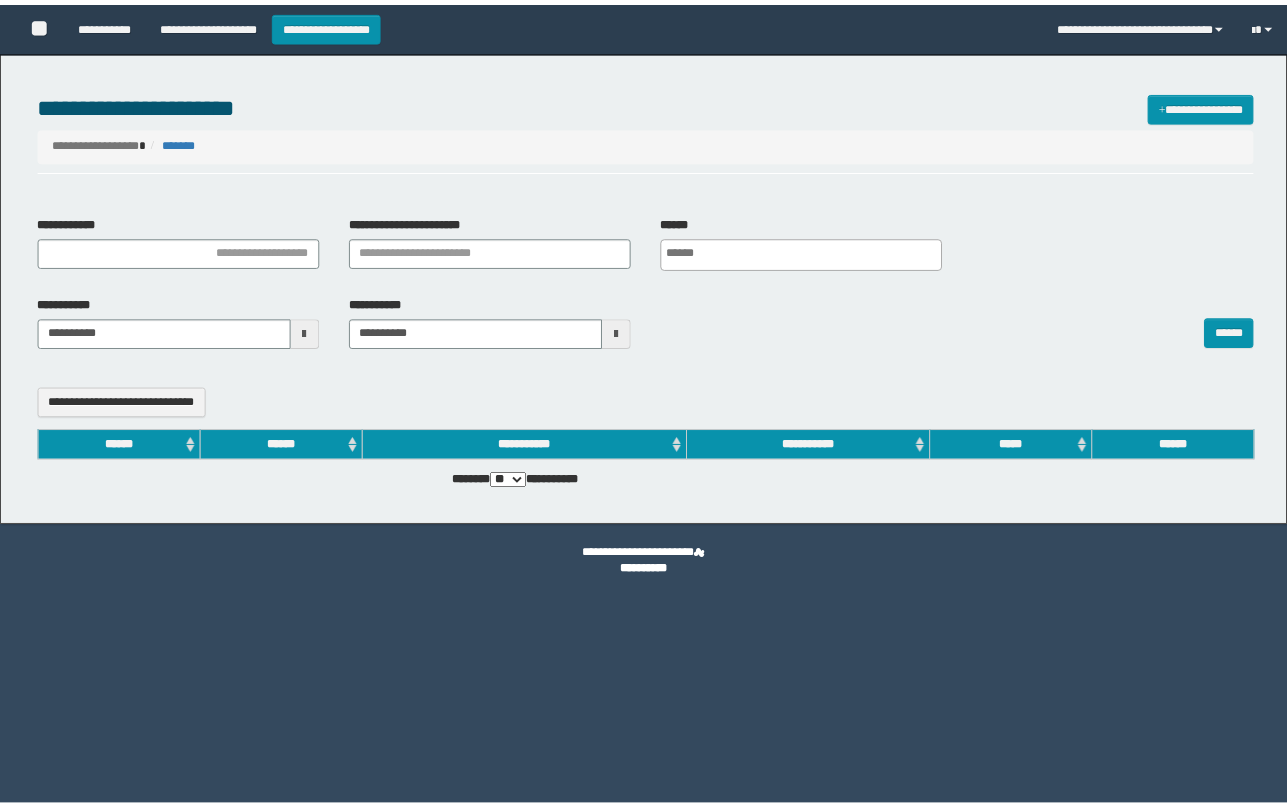 scroll, scrollTop: 0, scrollLeft: 0, axis: both 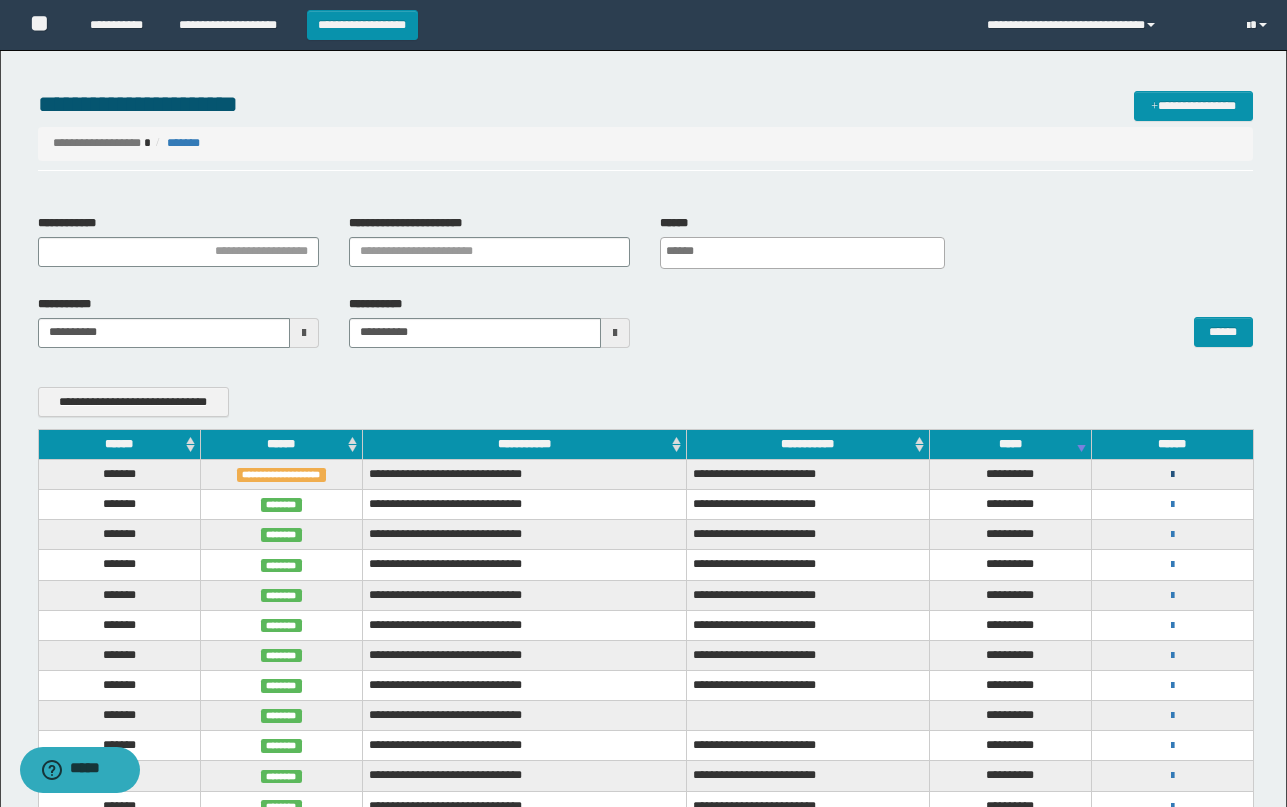 click at bounding box center (1172, 475) 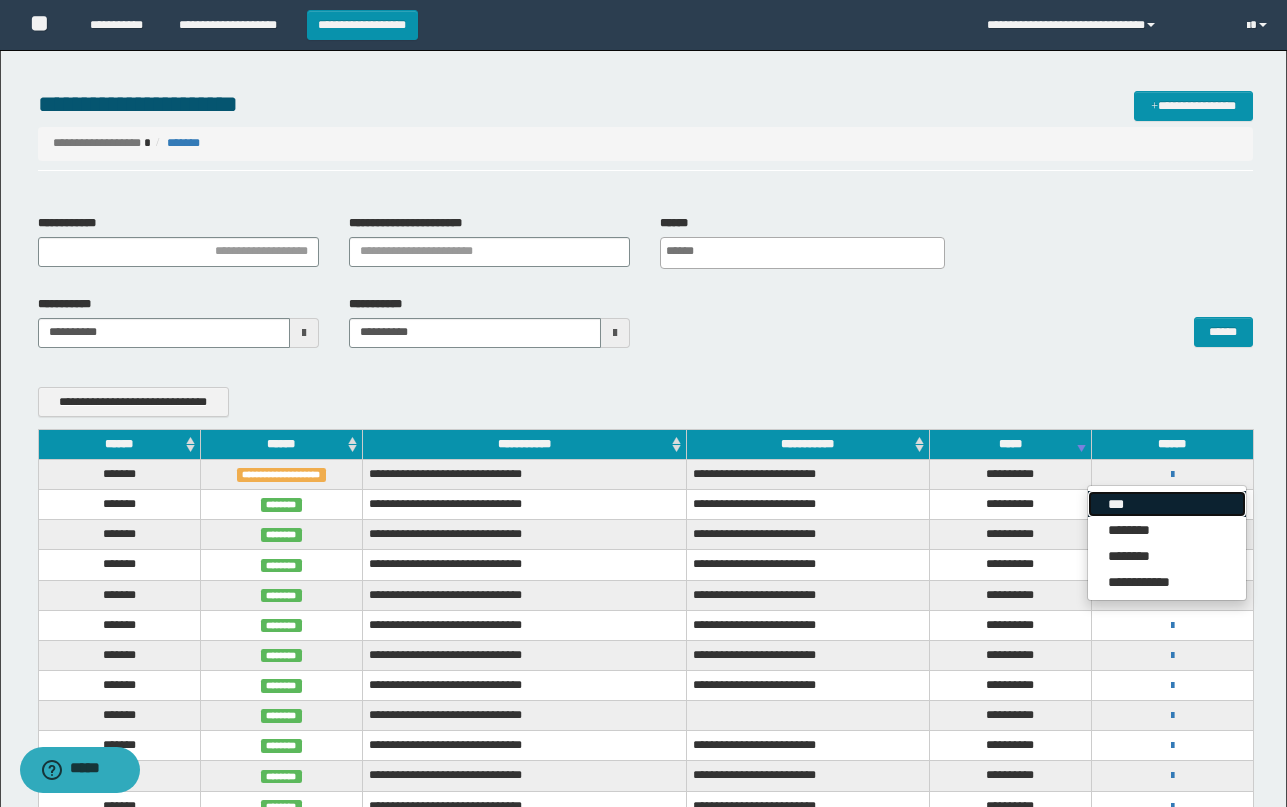 click on "***" at bounding box center [1167, 504] 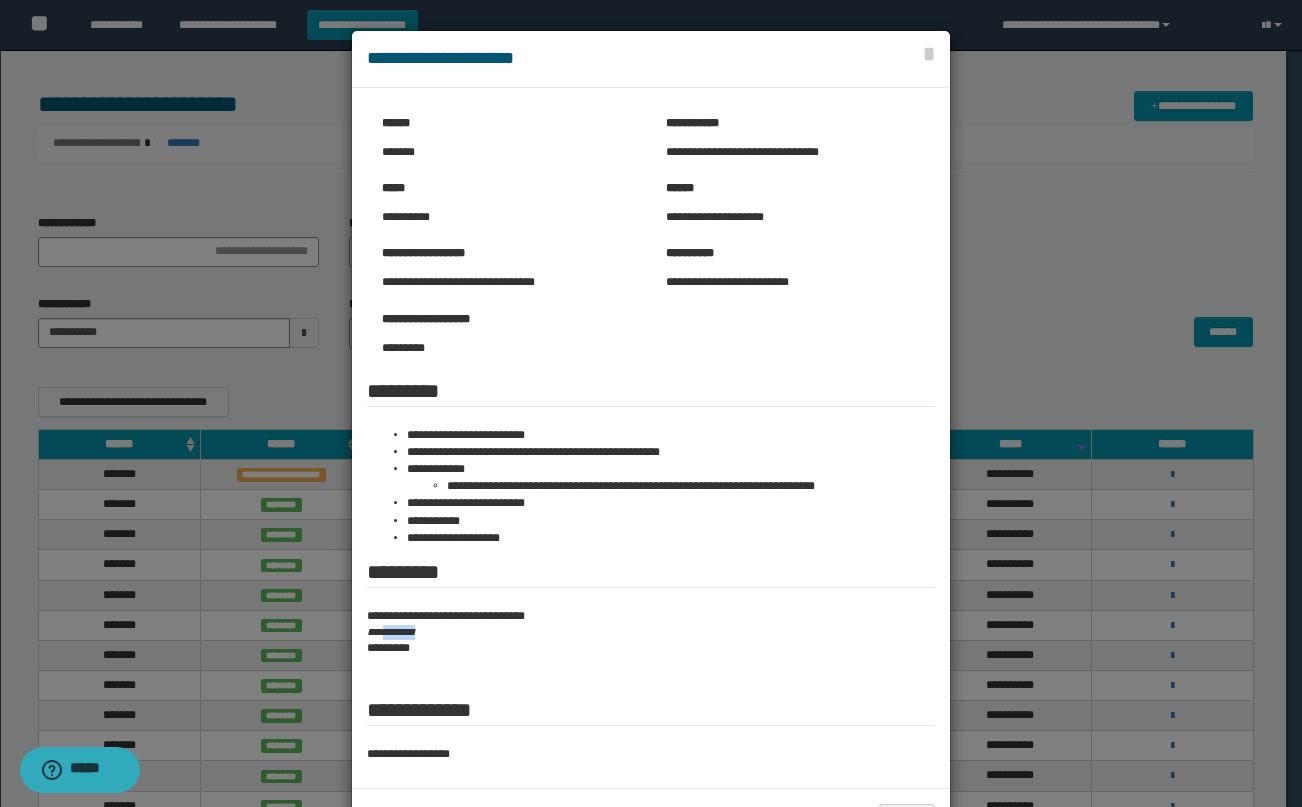 drag, startPoint x: 435, startPoint y: 633, endPoint x: 384, endPoint y: 639, distance: 51.351727 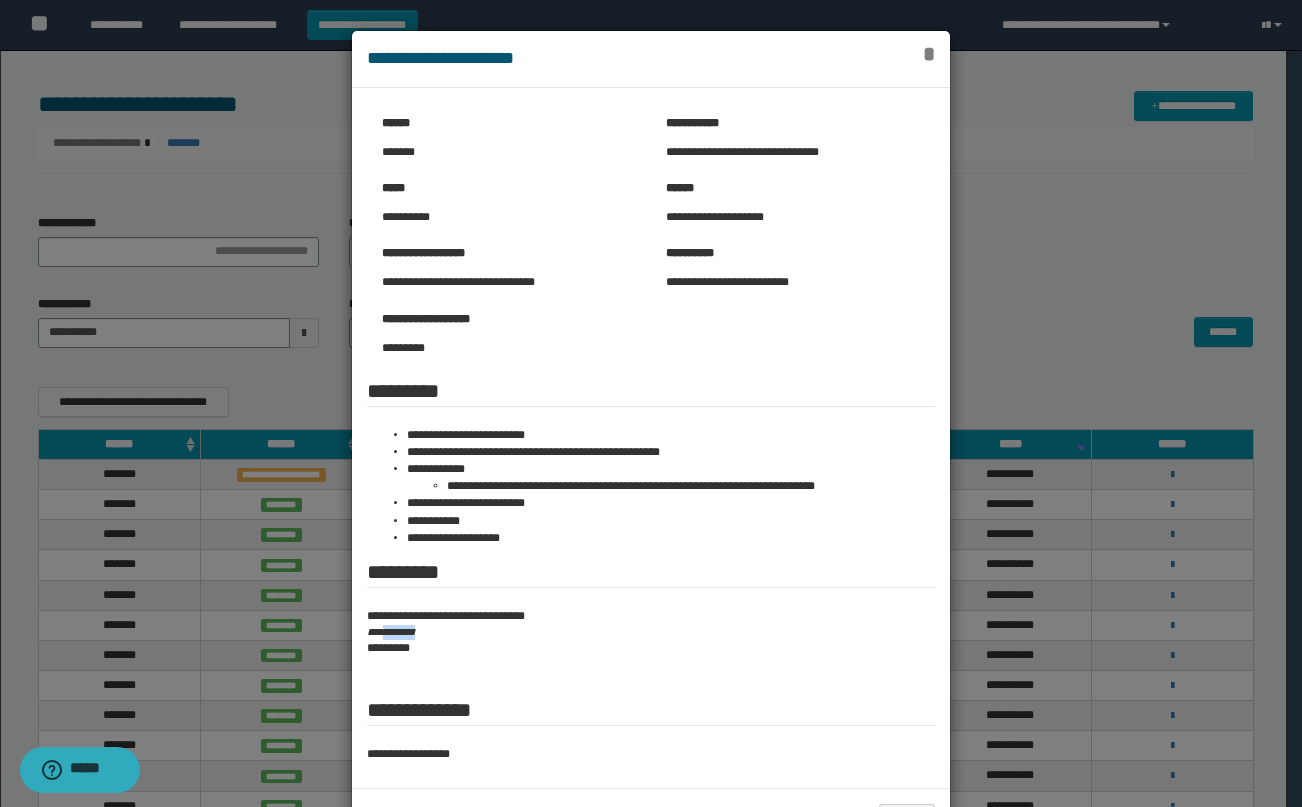 click on "*" at bounding box center [929, 54] 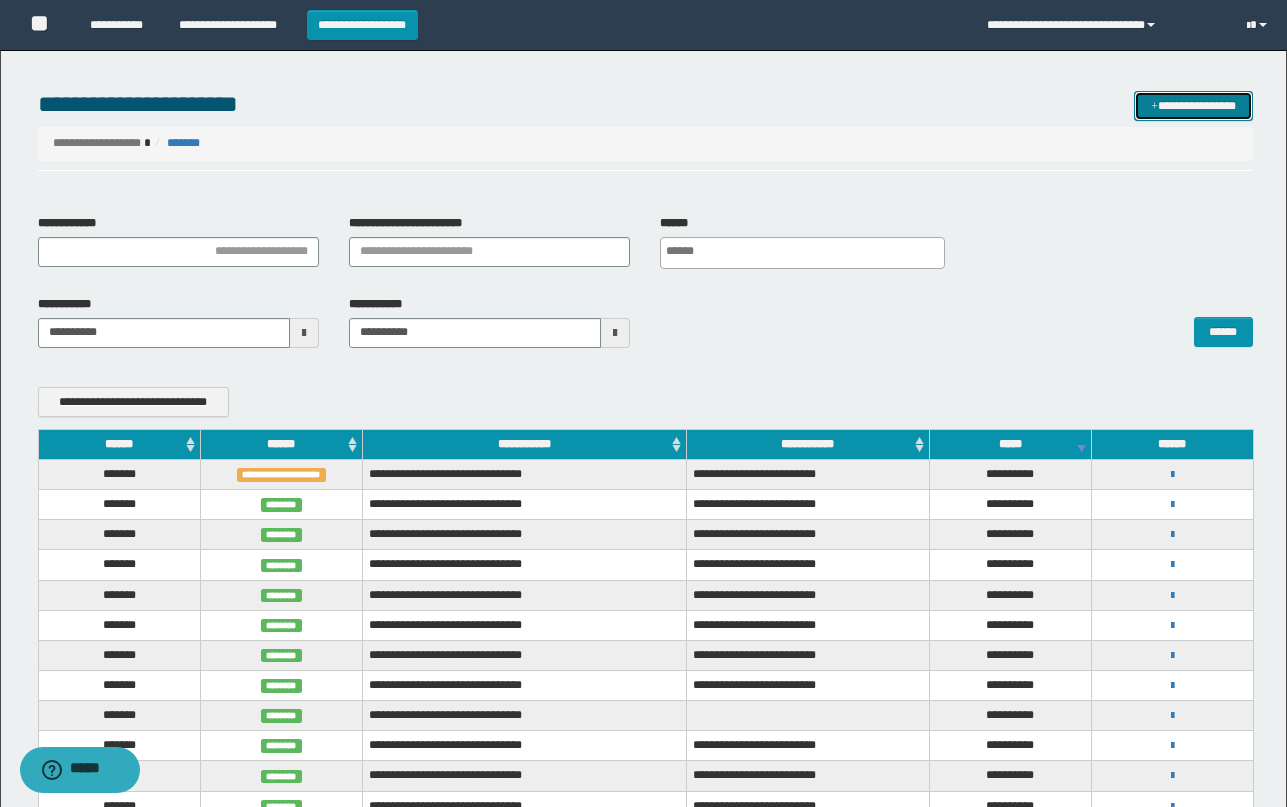 click on "**********" at bounding box center [1193, 106] 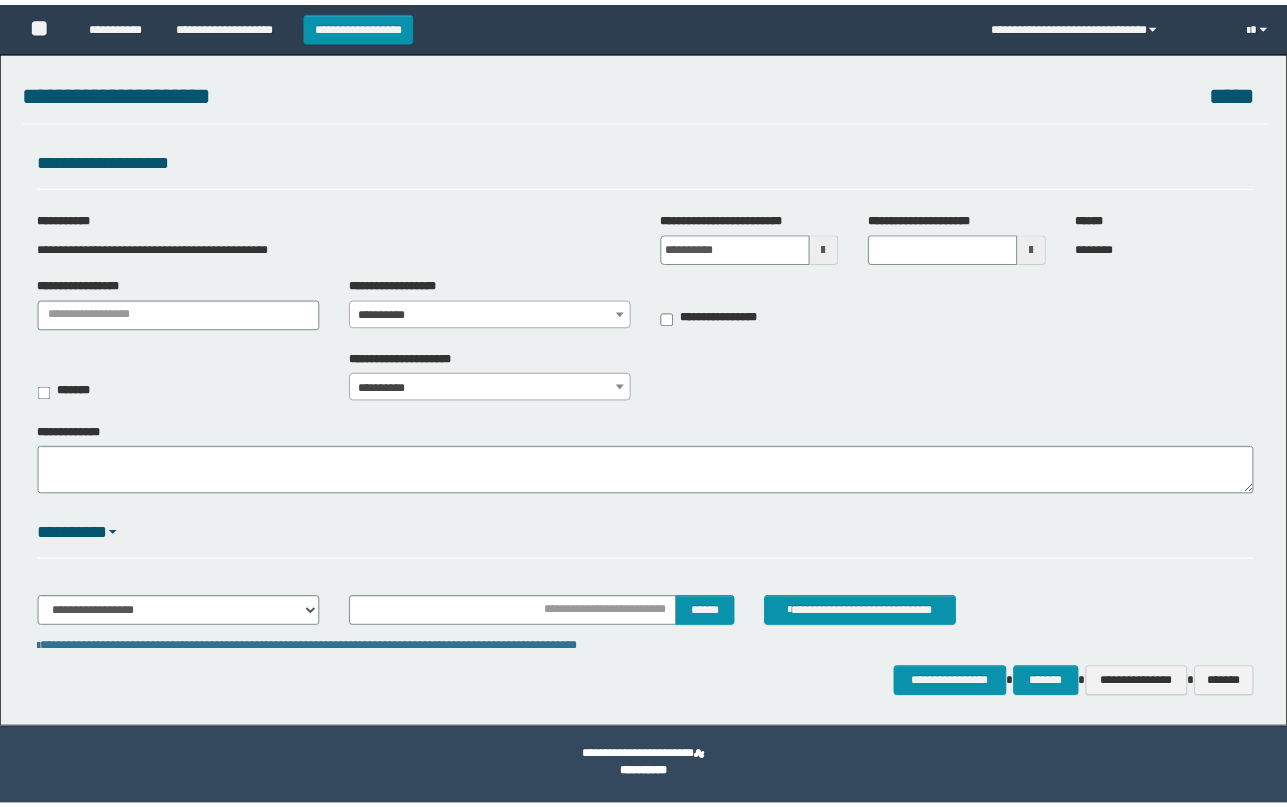 scroll, scrollTop: 0, scrollLeft: 0, axis: both 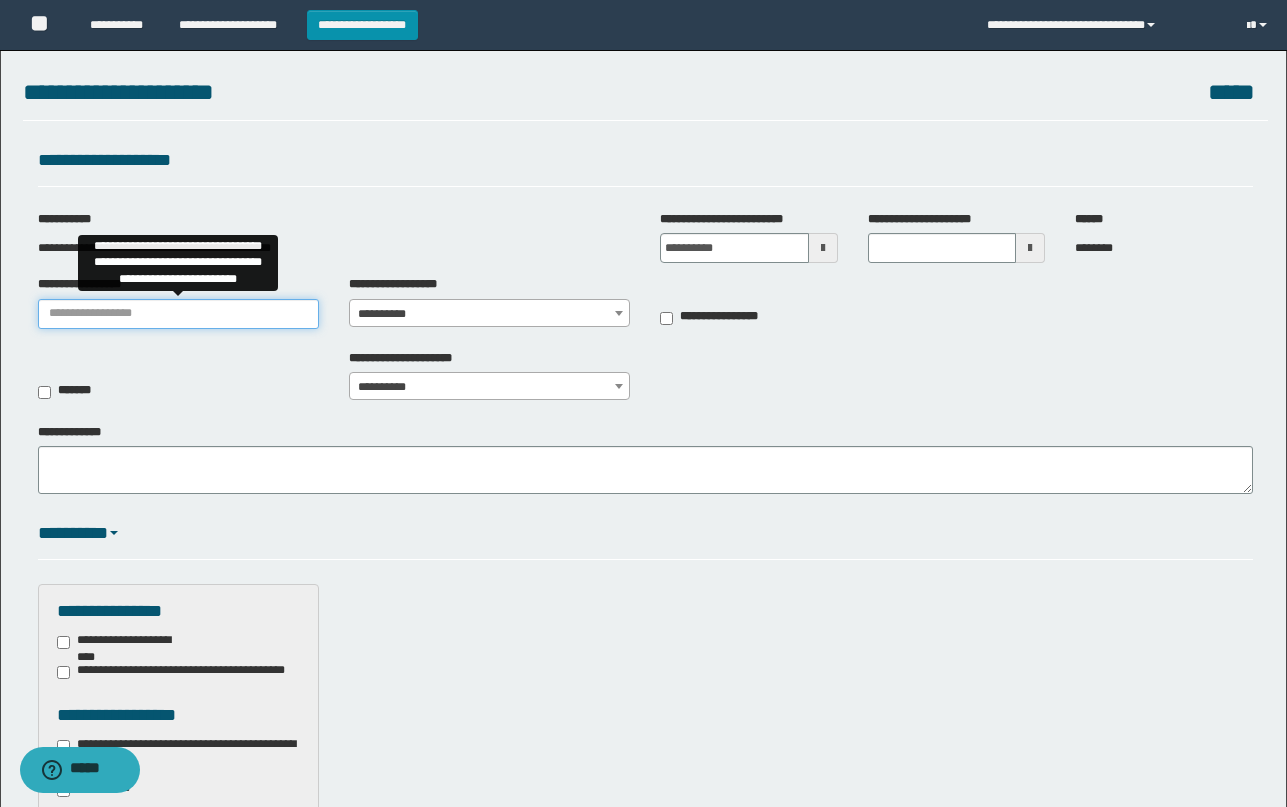 click on "**********" at bounding box center (178, 314) 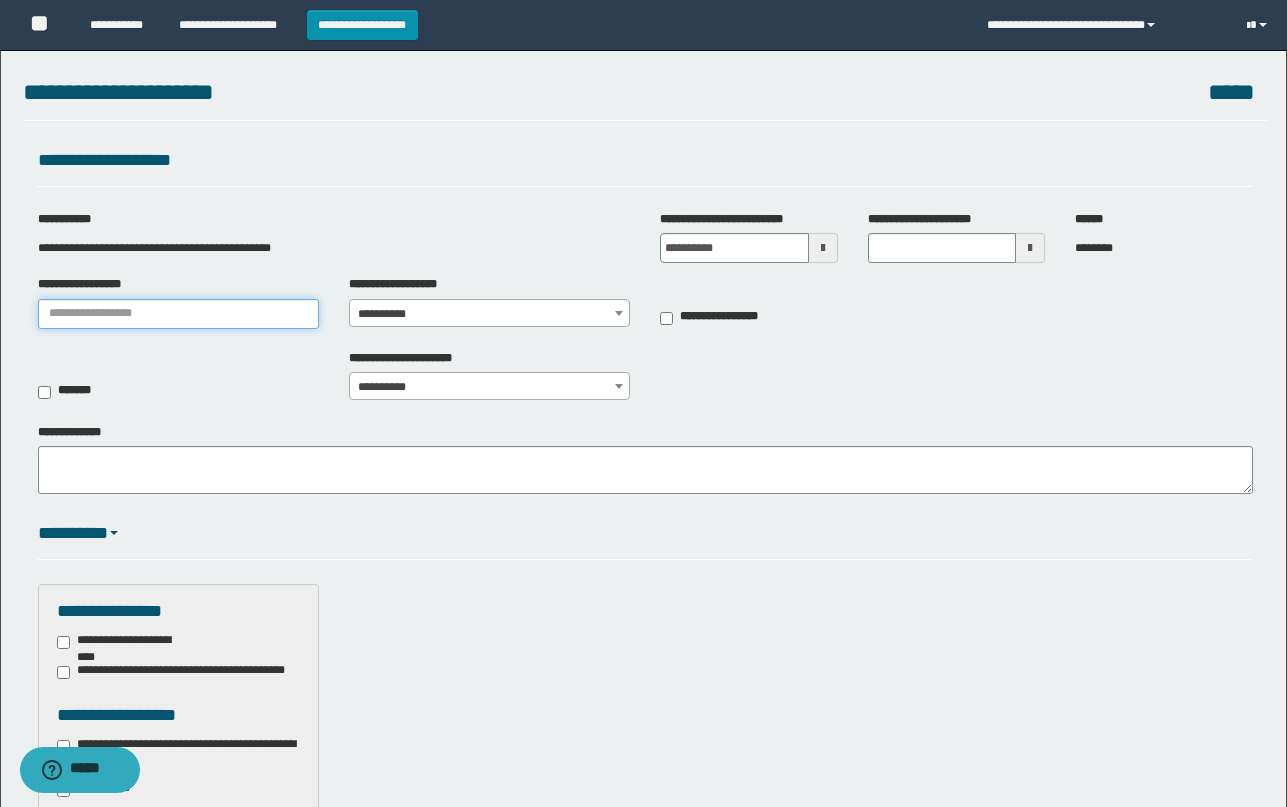 type on "**********" 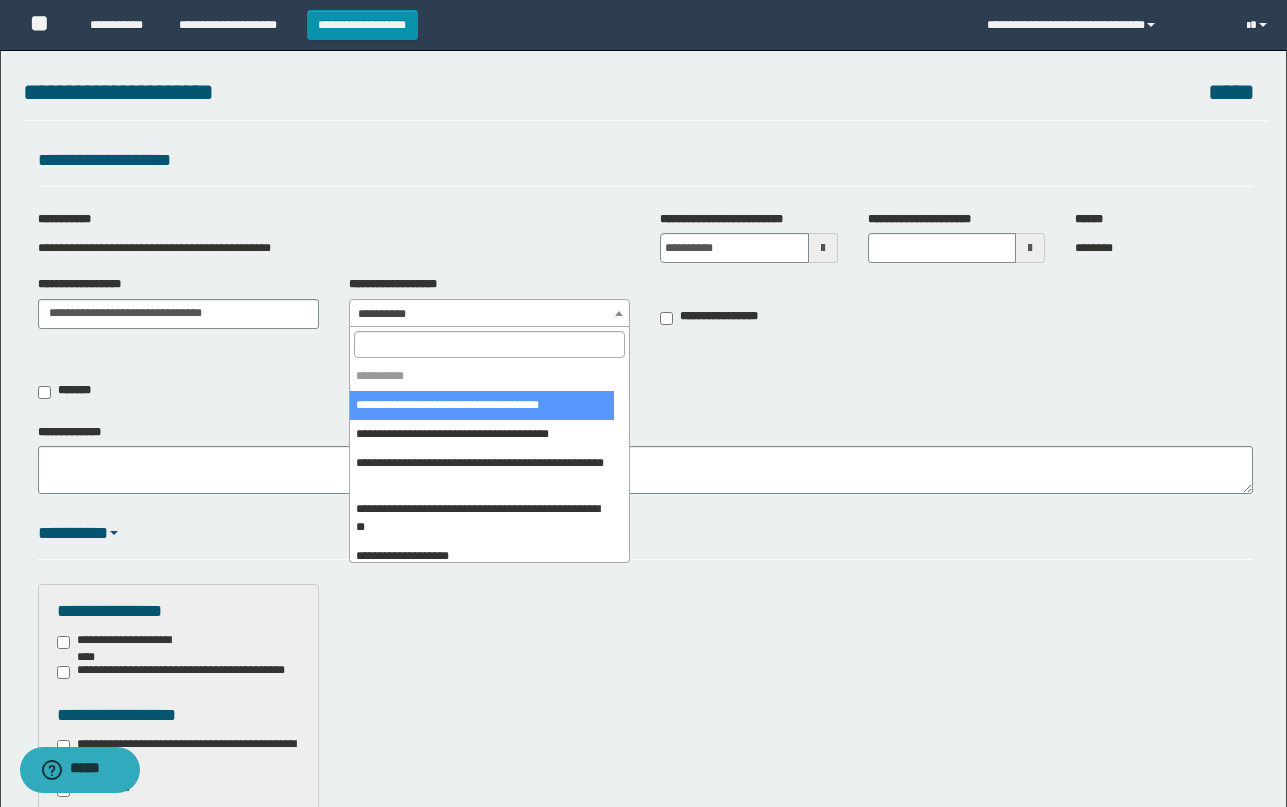 click on "**********" at bounding box center [489, 314] 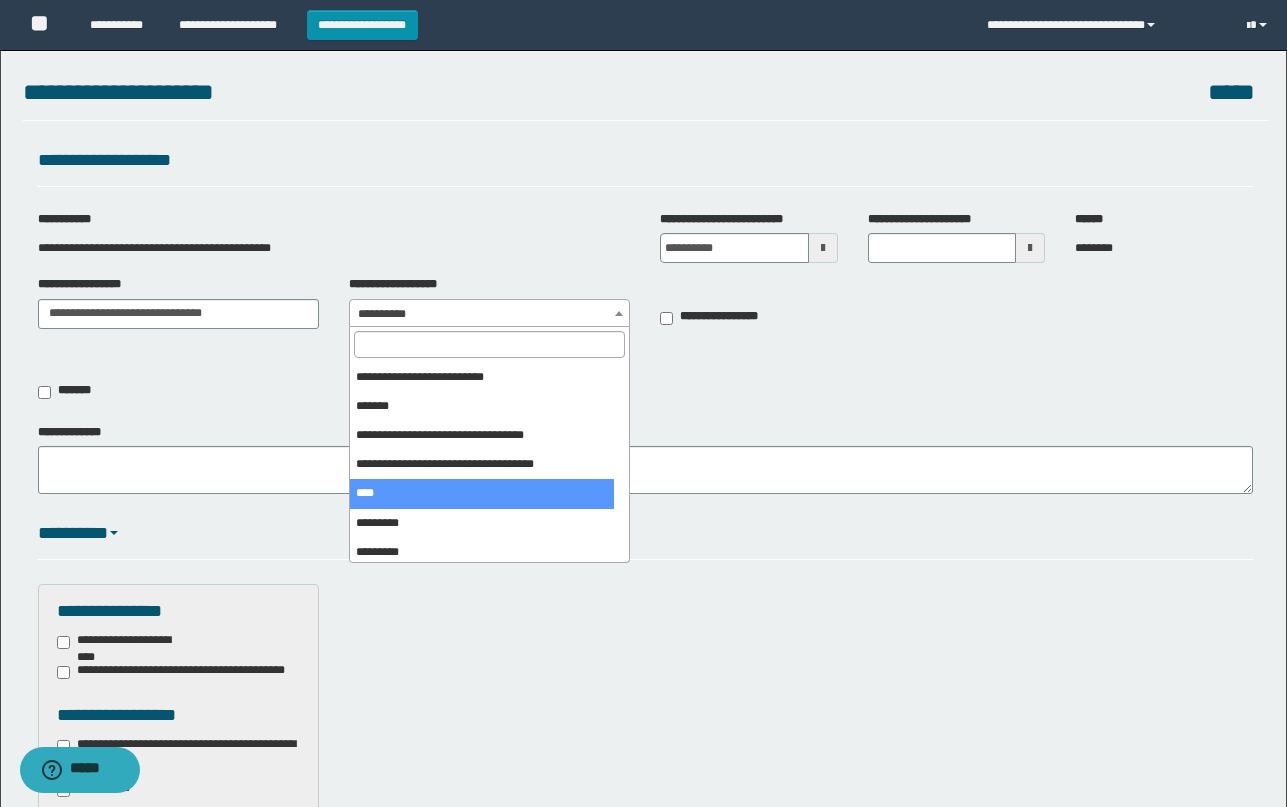 scroll, scrollTop: 500, scrollLeft: 0, axis: vertical 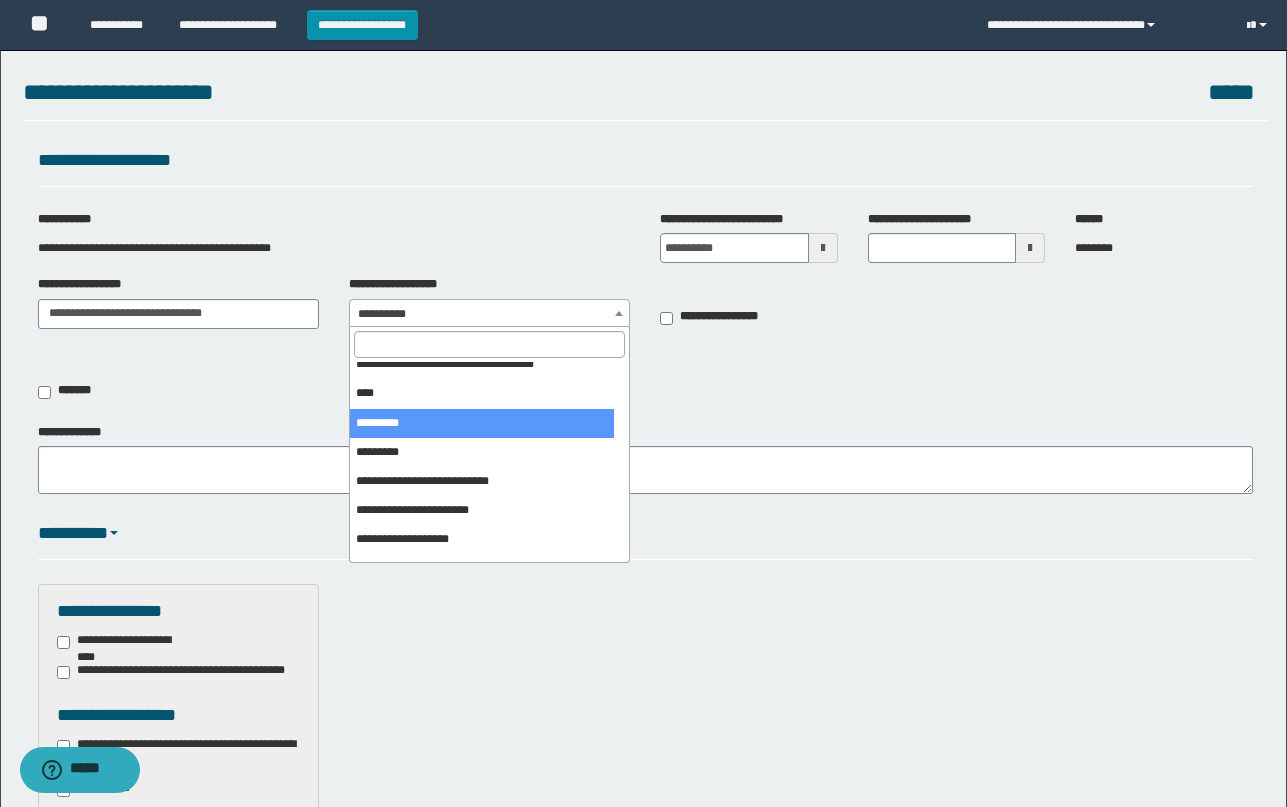 select on "***" 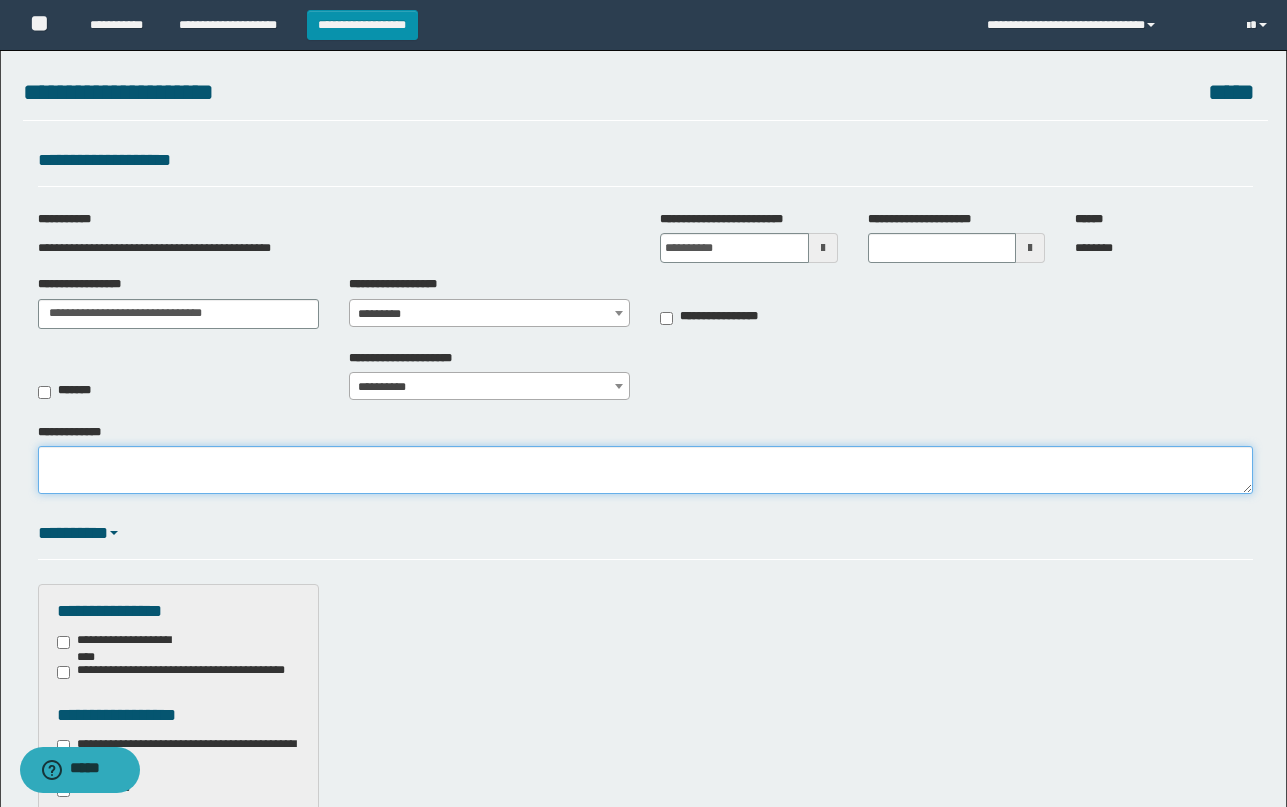 click on "**********" at bounding box center [645, 470] 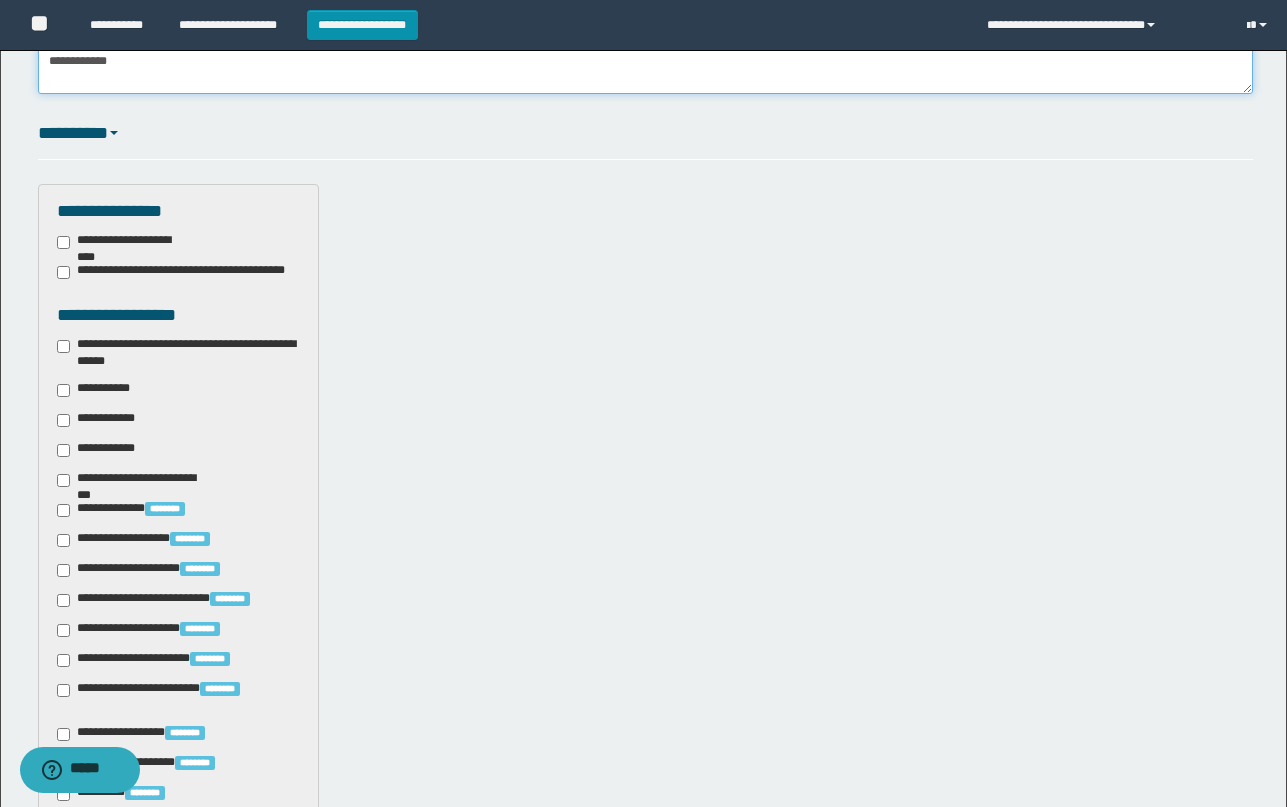 scroll, scrollTop: 500, scrollLeft: 0, axis: vertical 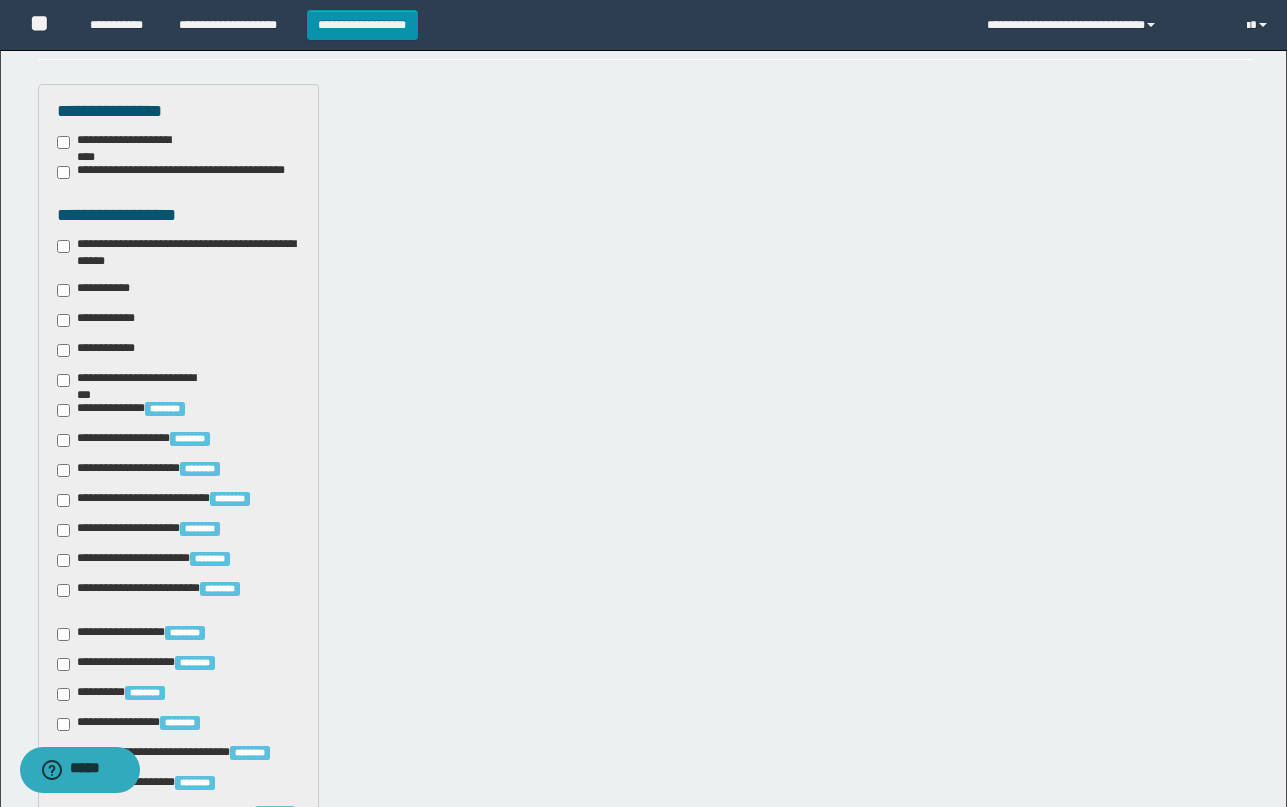 type on "**********" 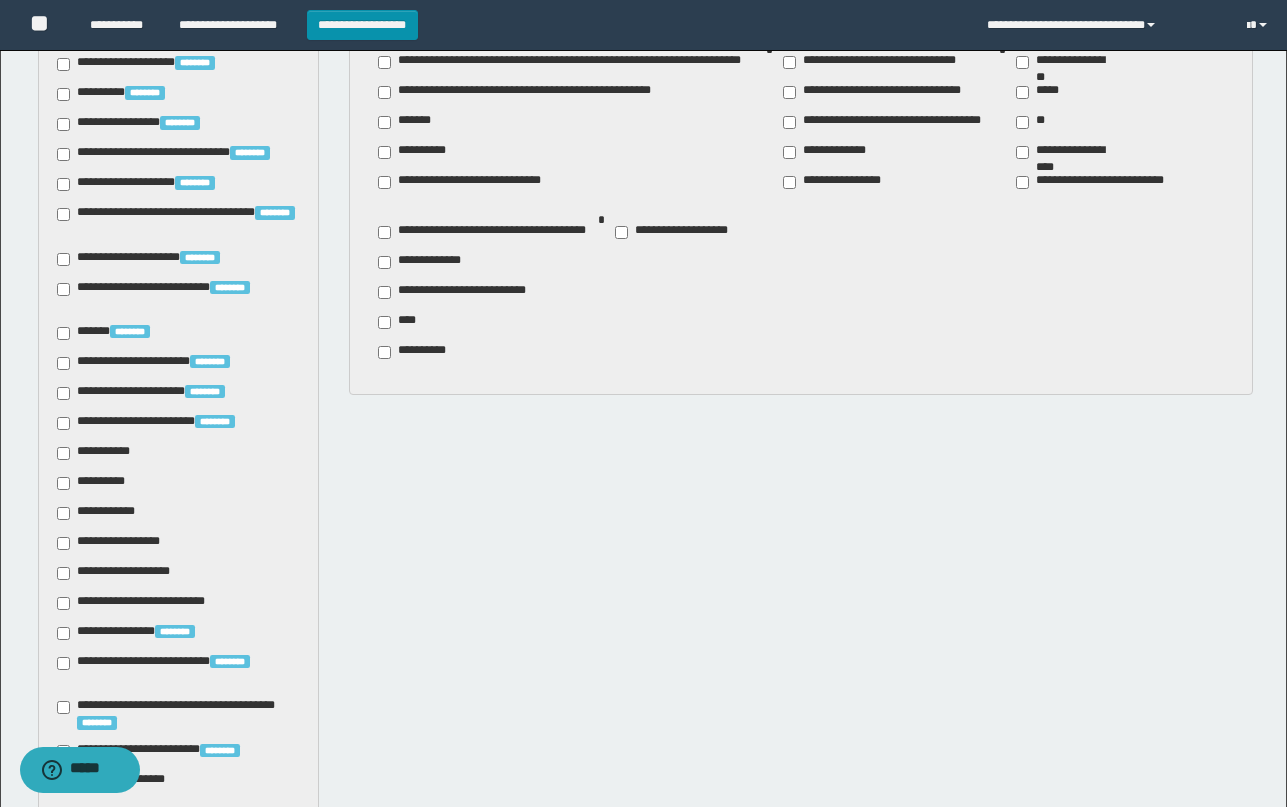 scroll, scrollTop: 1200, scrollLeft: 0, axis: vertical 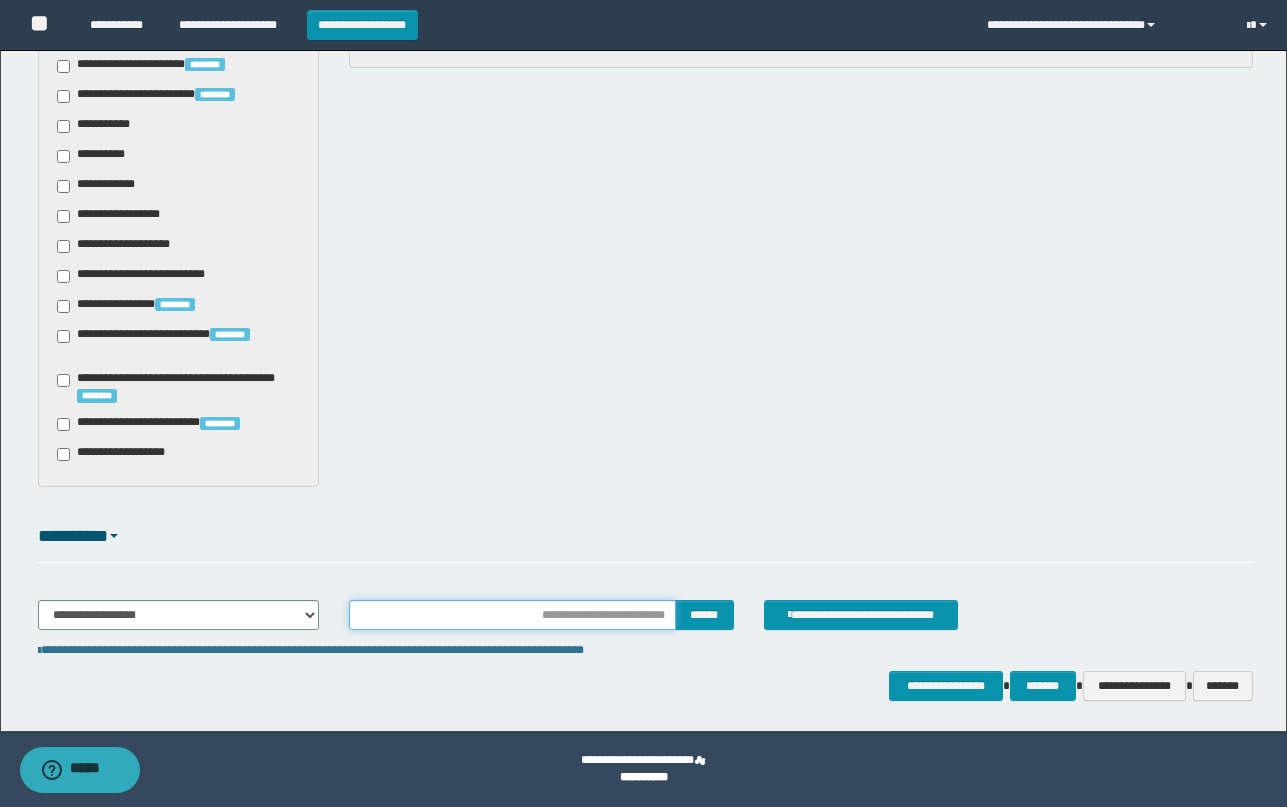 click at bounding box center (512, 615) 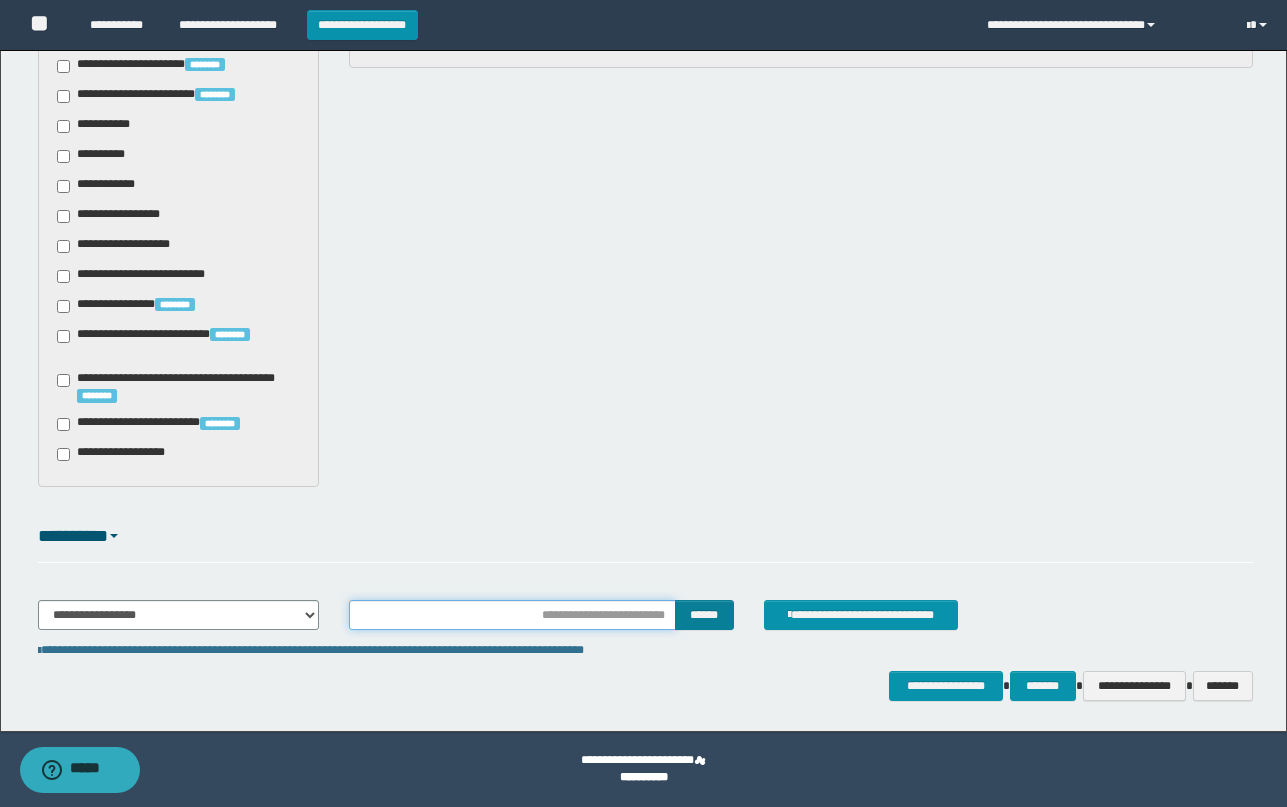 type on "********" 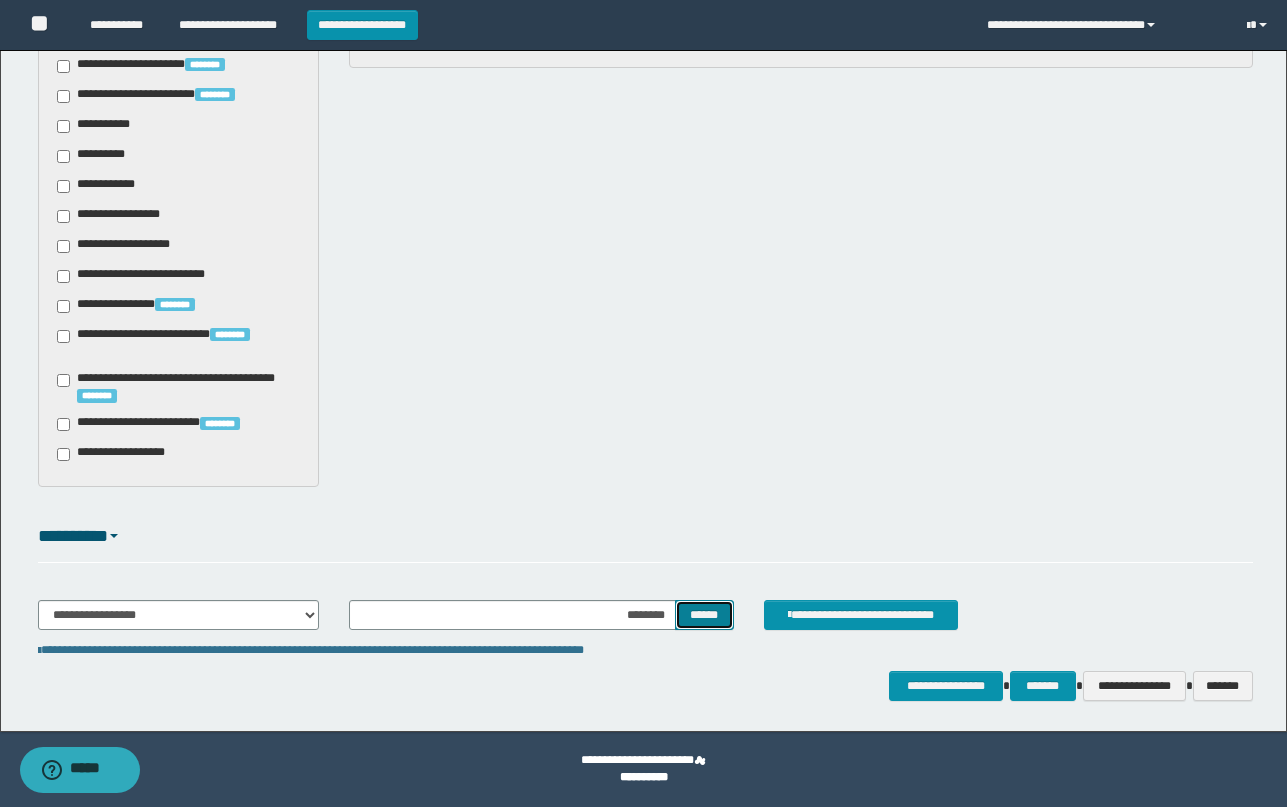 click on "******" at bounding box center [704, 615] 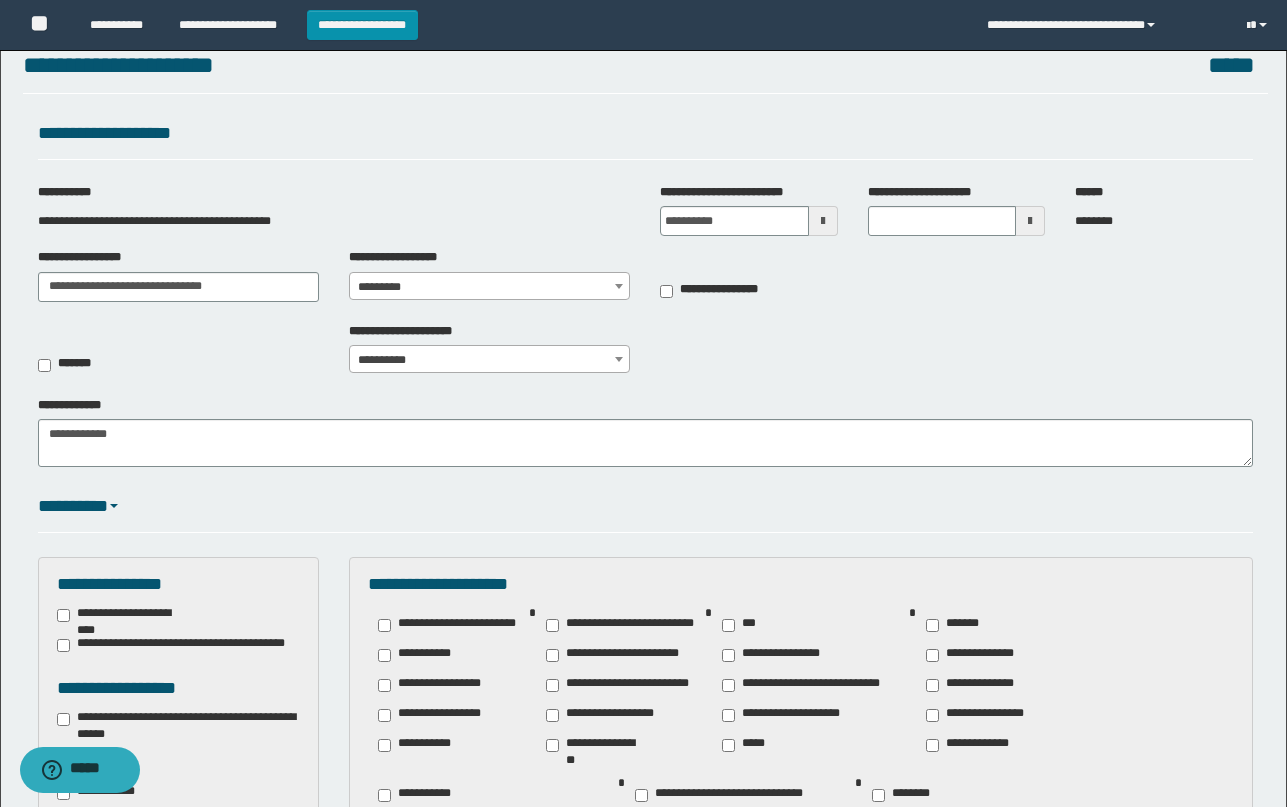 scroll, scrollTop: 0, scrollLeft: 0, axis: both 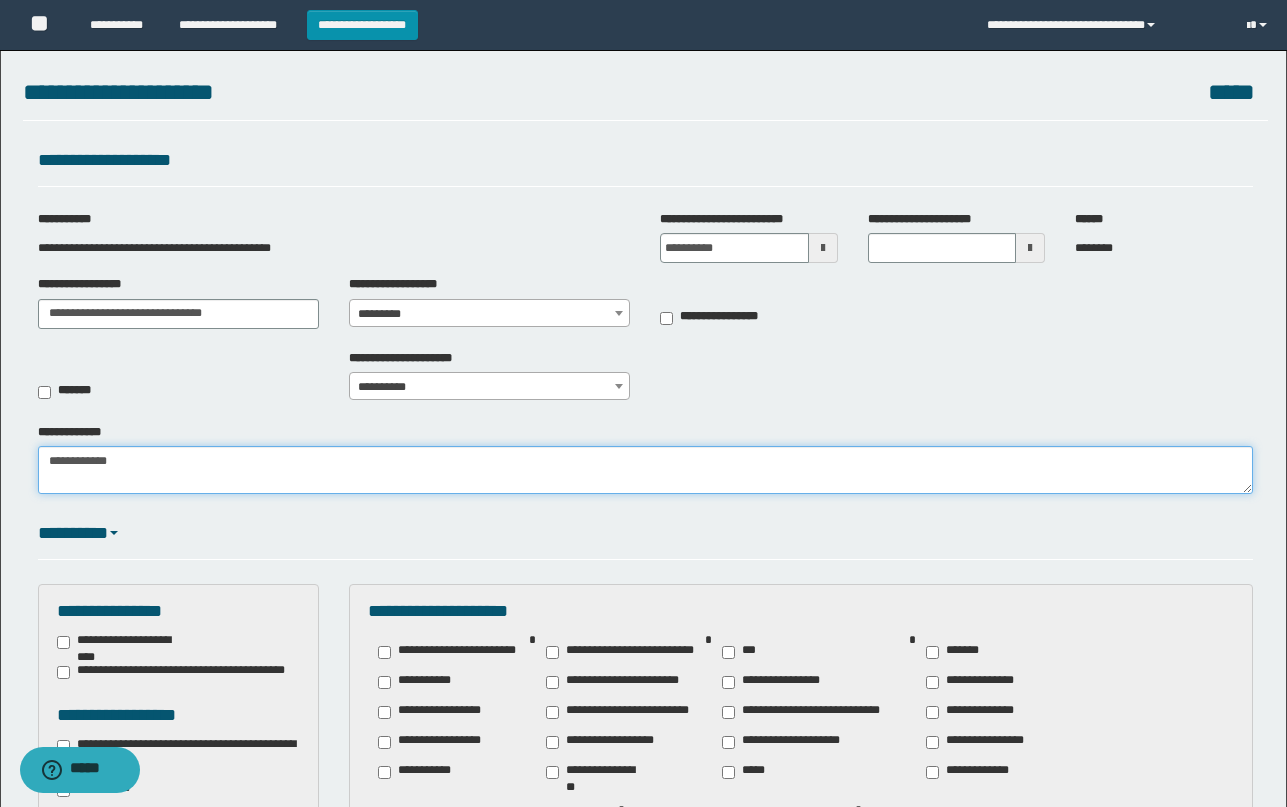 click on "**********" at bounding box center (645, 470) 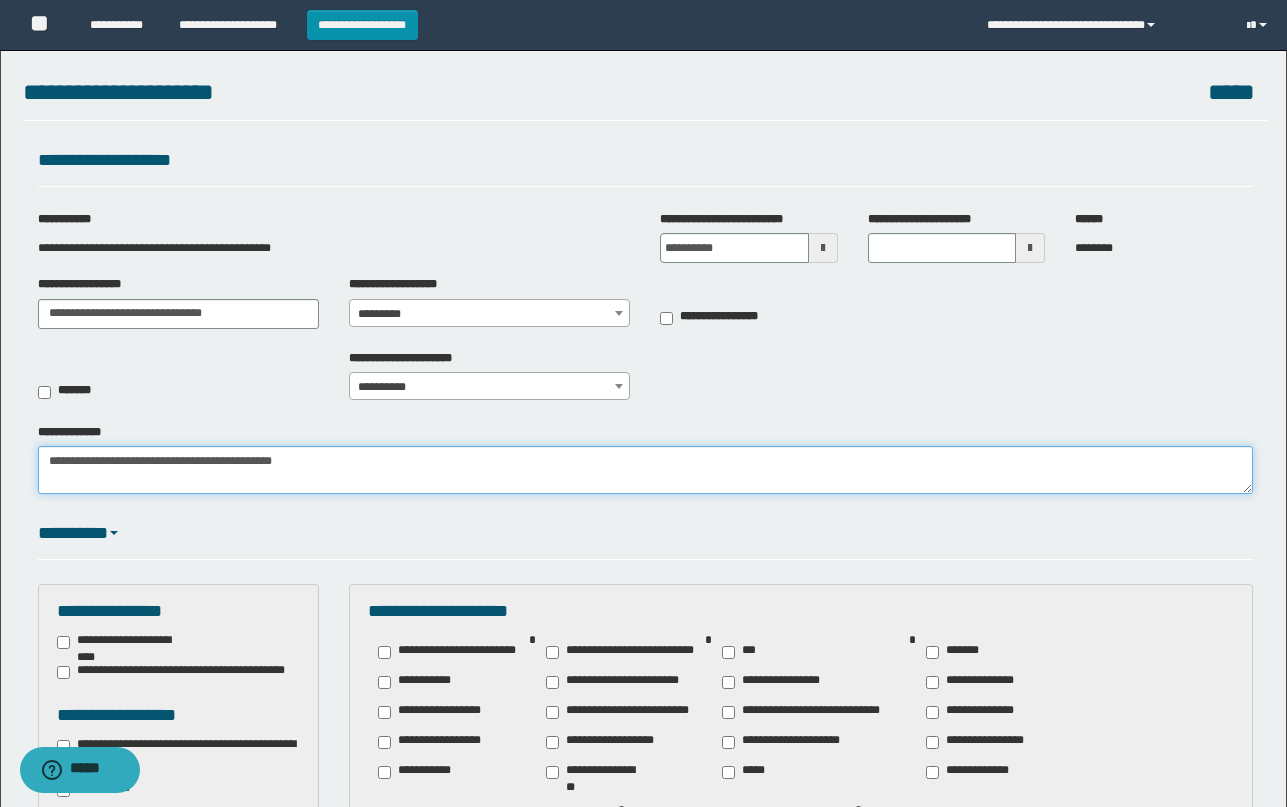 type on "**********" 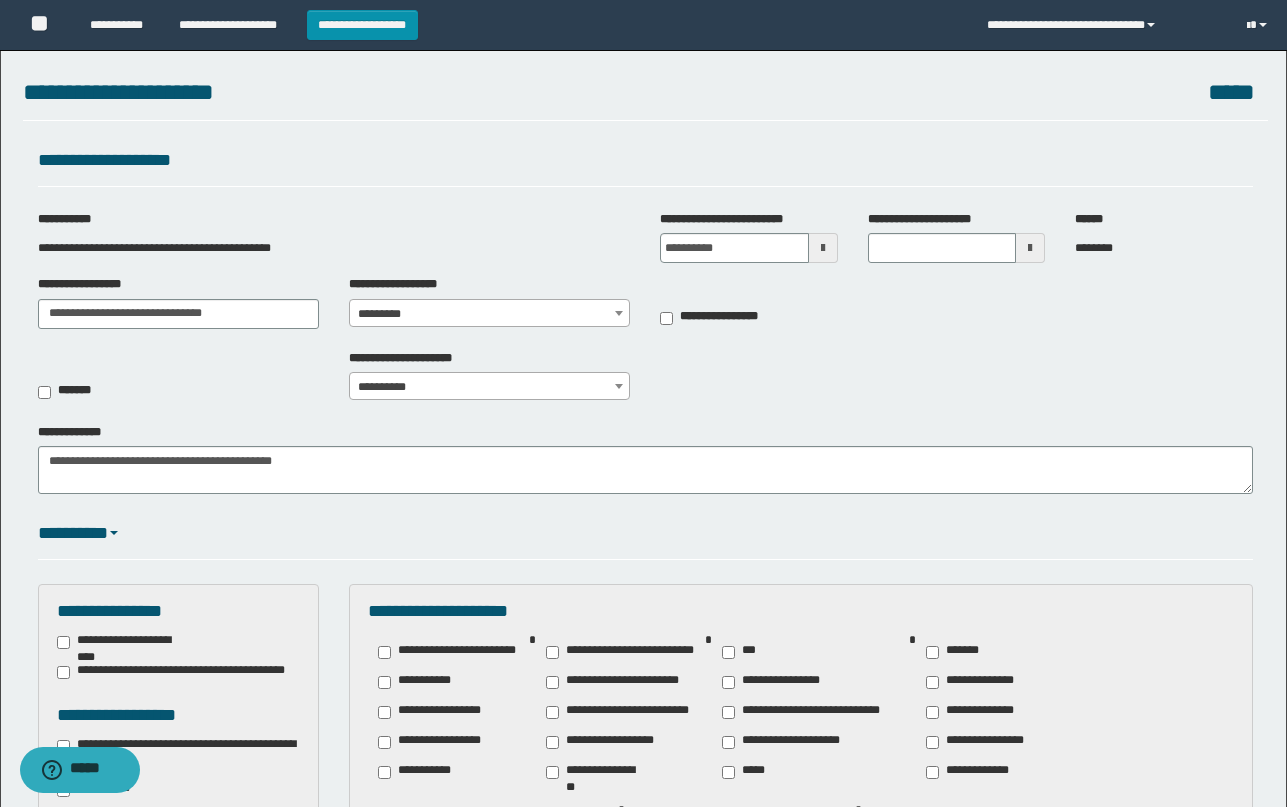 drag, startPoint x: 1035, startPoint y: 411, endPoint x: 1007, endPoint y: 473, distance: 68.0294 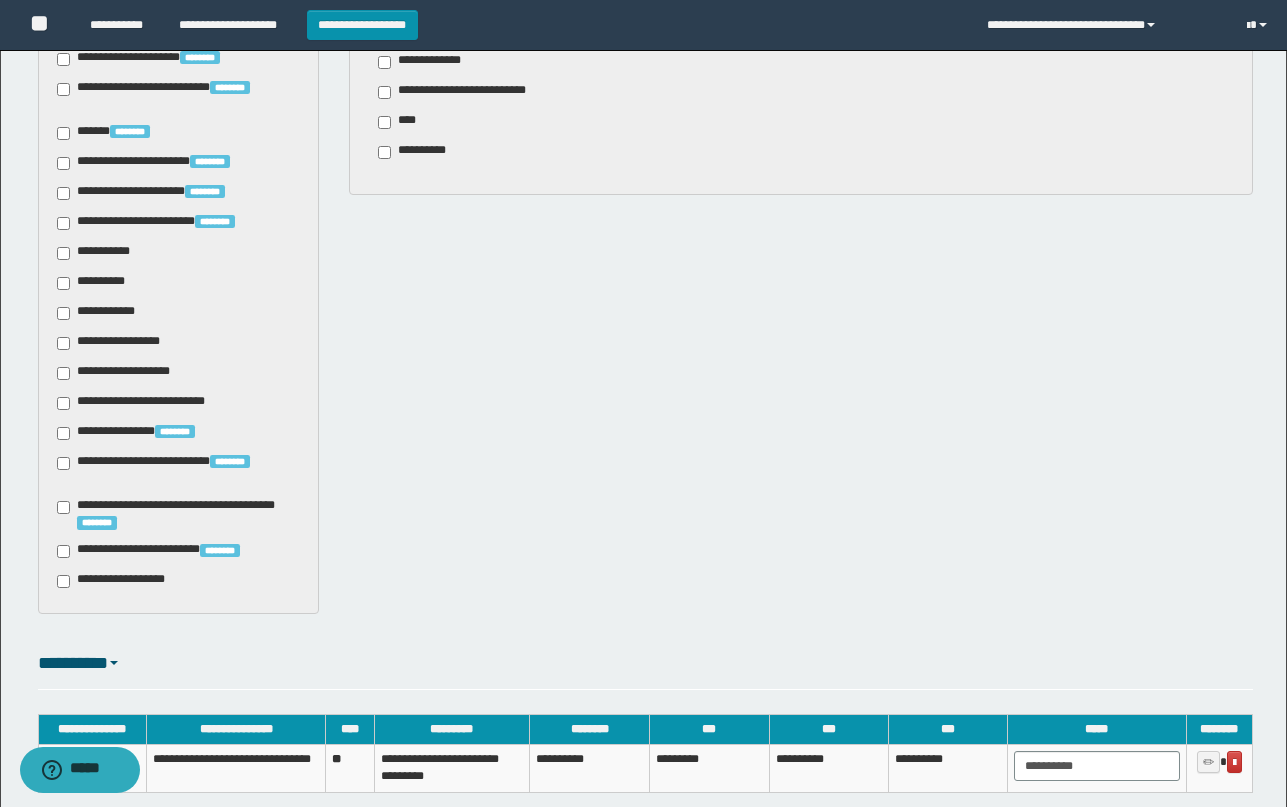 scroll, scrollTop: 1524, scrollLeft: 0, axis: vertical 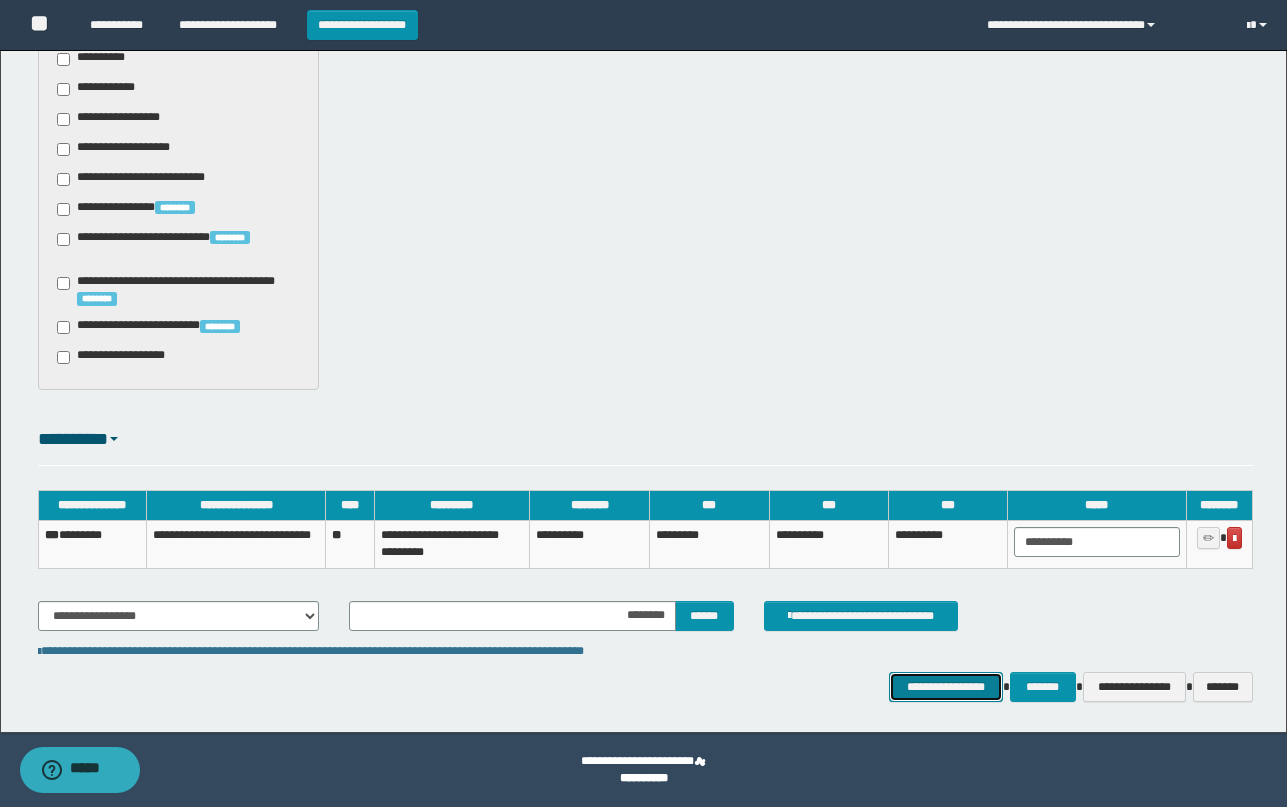 click on "**********" at bounding box center (945, 687) 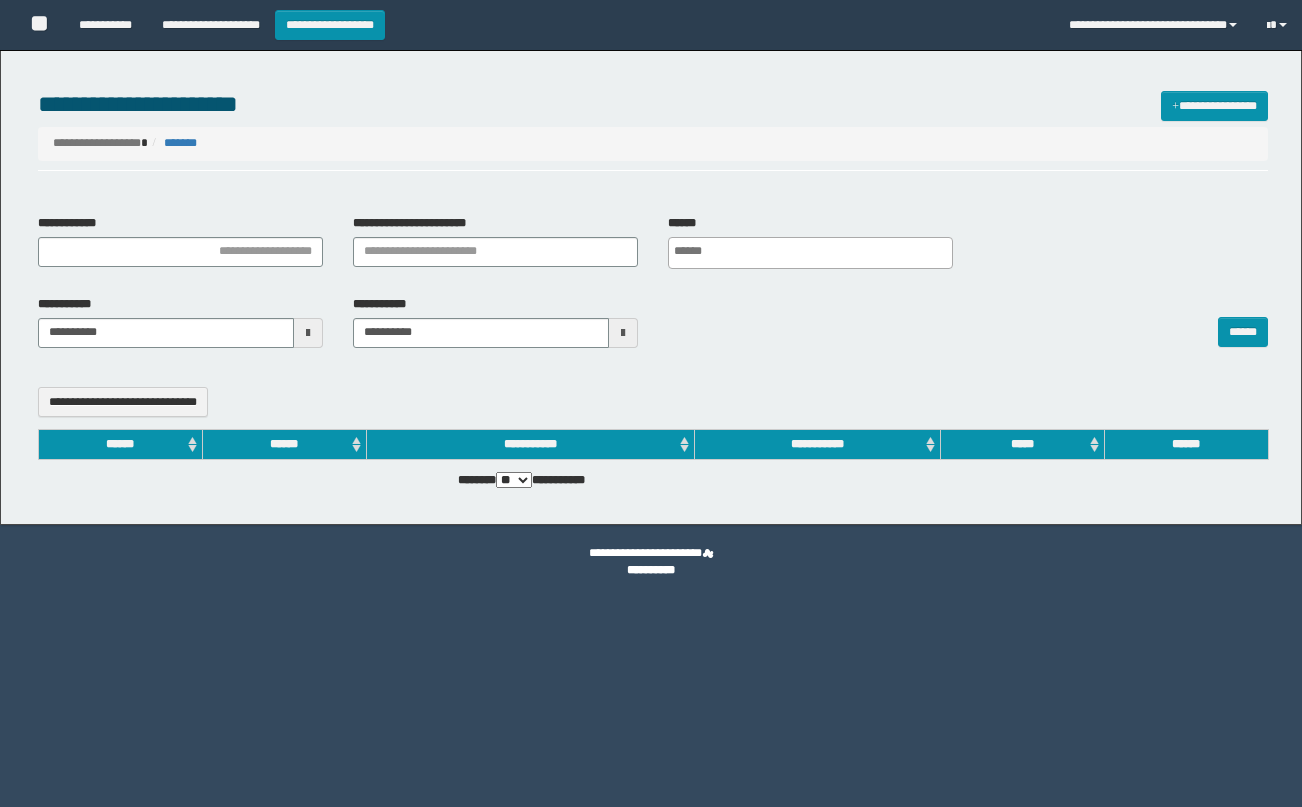 select 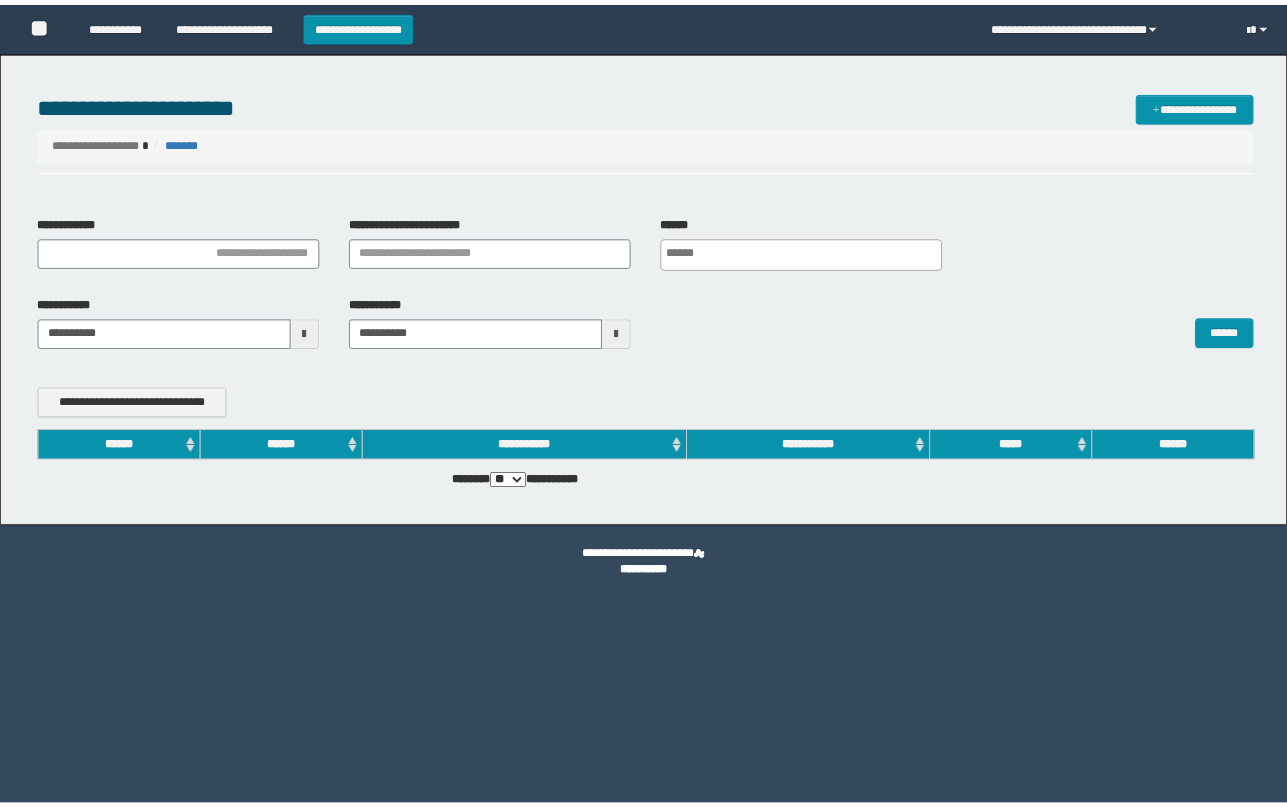 scroll, scrollTop: 0, scrollLeft: 0, axis: both 